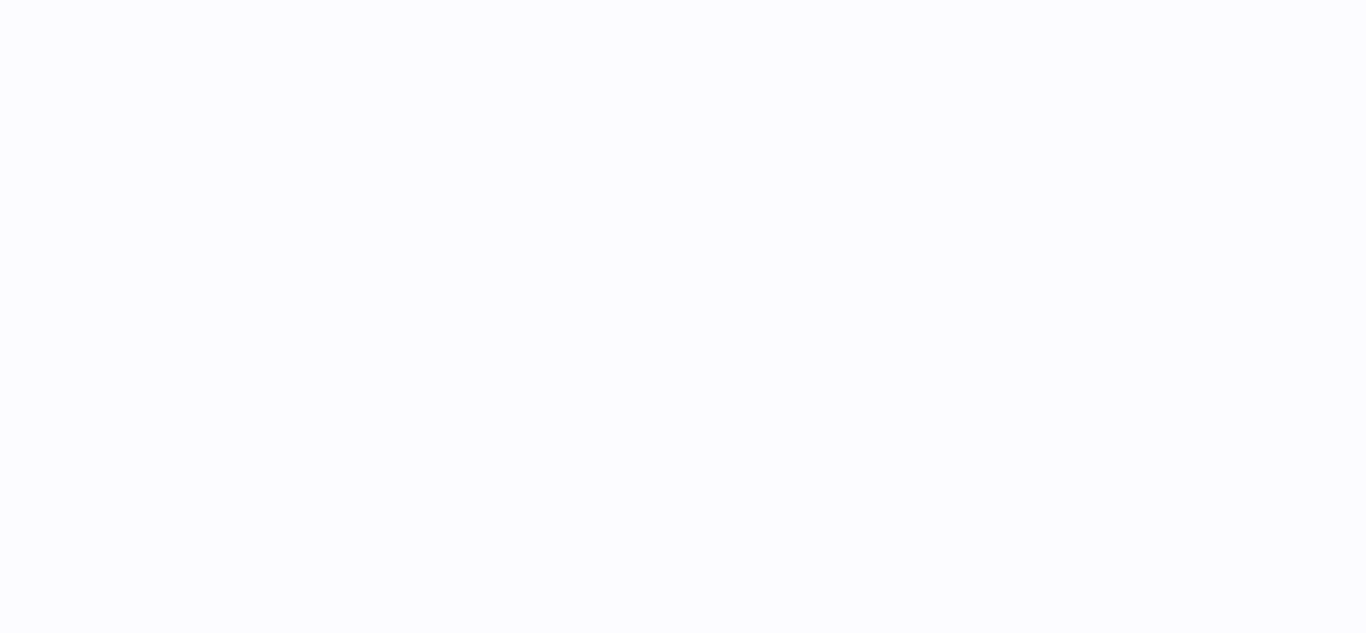 scroll, scrollTop: 0, scrollLeft: 0, axis: both 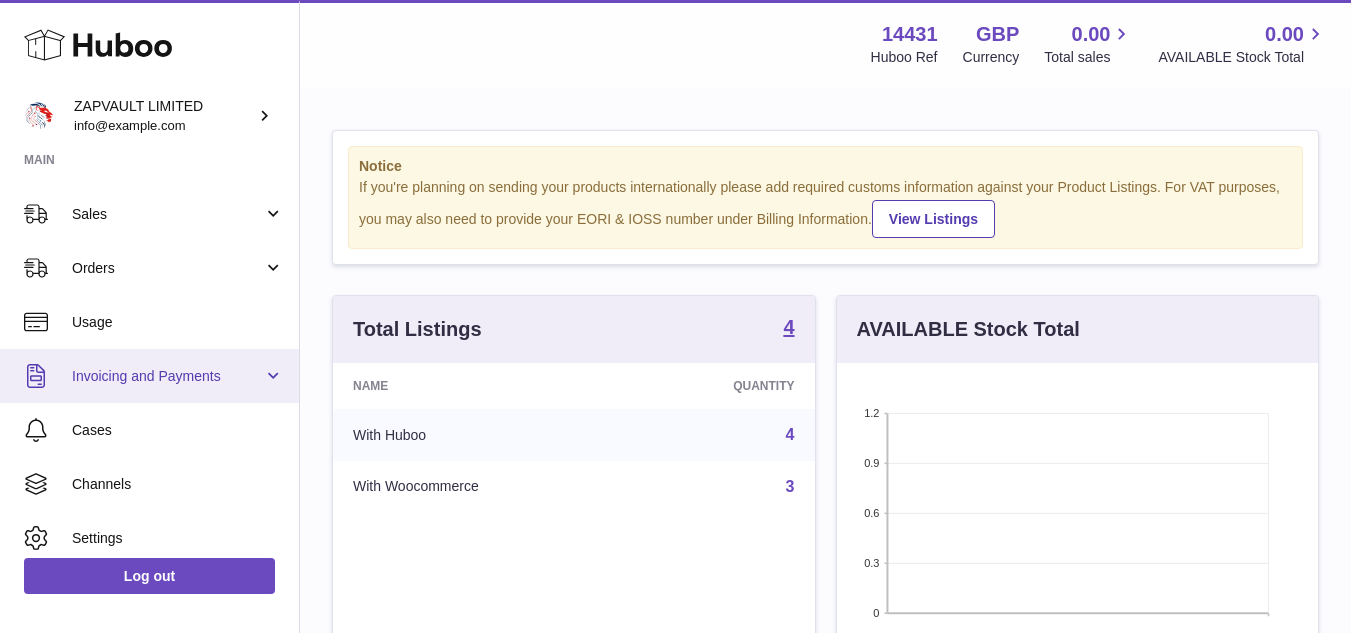 click on "Invoicing and Payments" at bounding box center [167, 376] 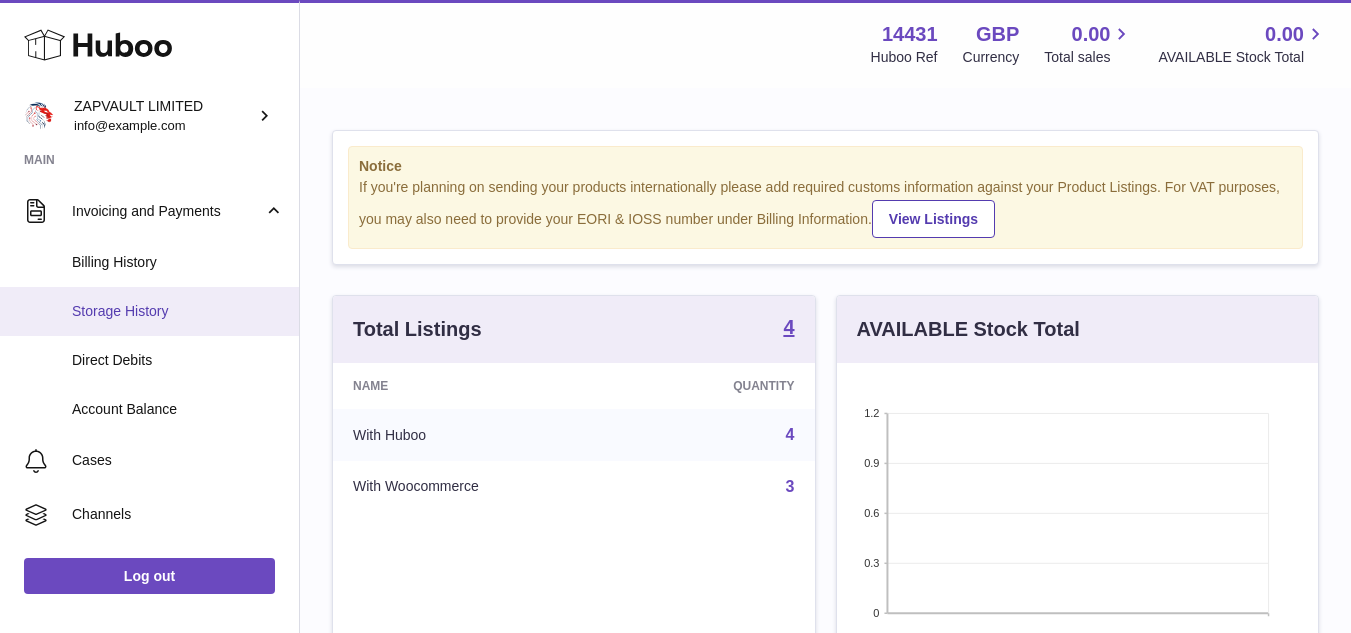 scroll, scrollTop: 370, scrollLeft: 0, axis: vertical 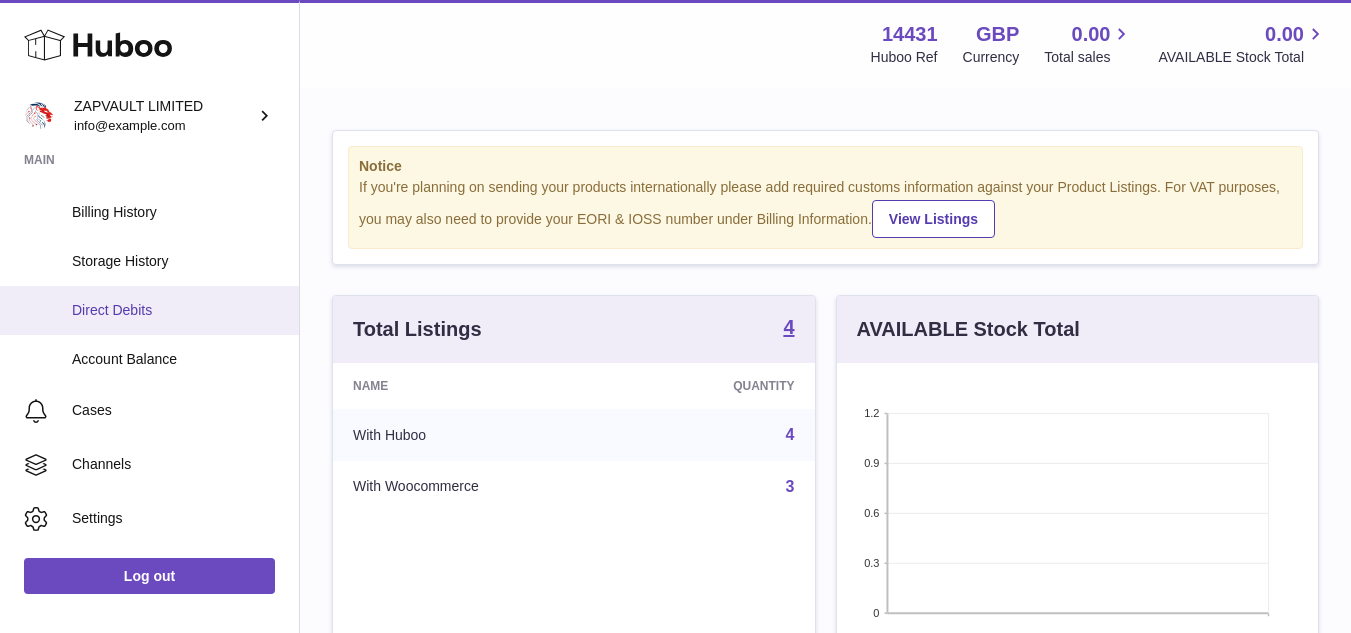 click on "Direct Debits" at bounding box center [149, 310] 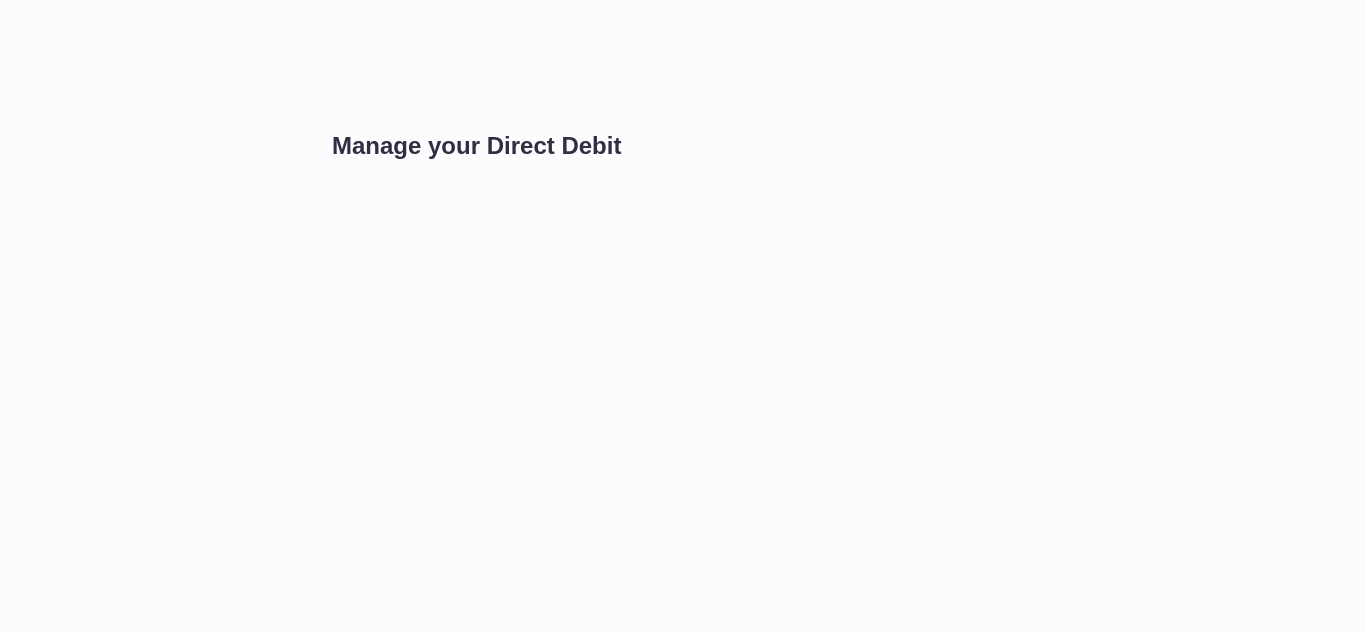 scroll, scrollTop: 0, scrollLeft: 0, axis: both 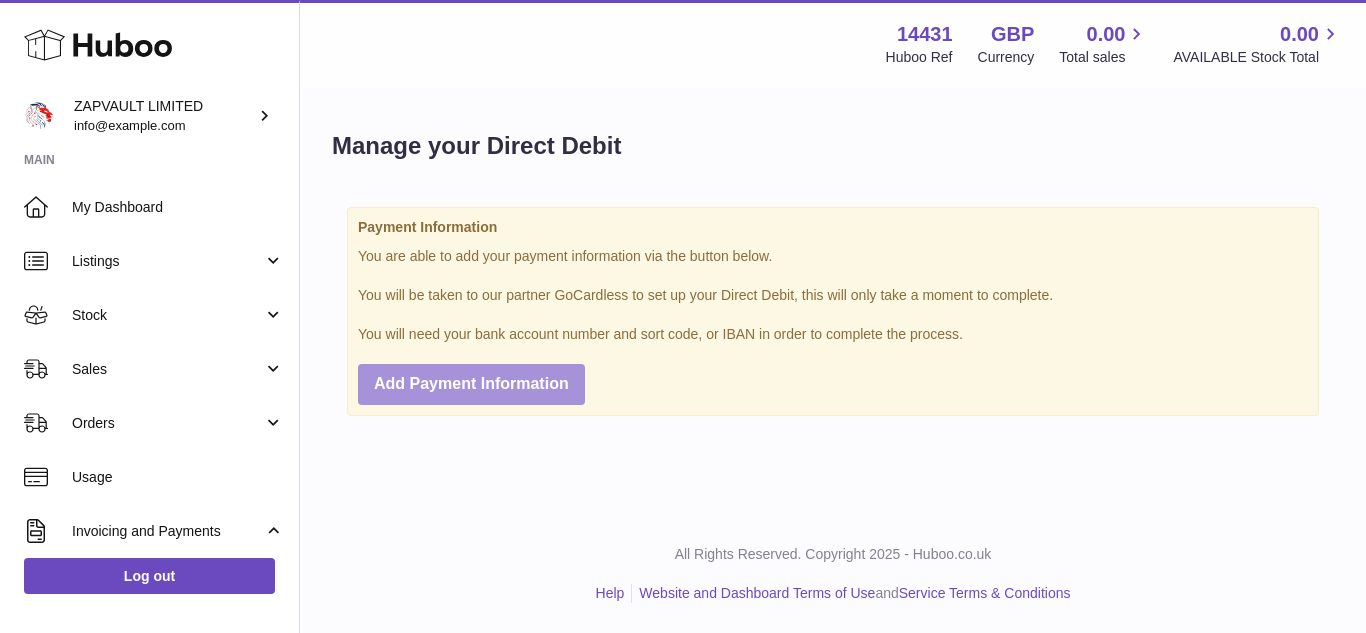 click on "Add Payment Information" at bounding box center [471, 383] 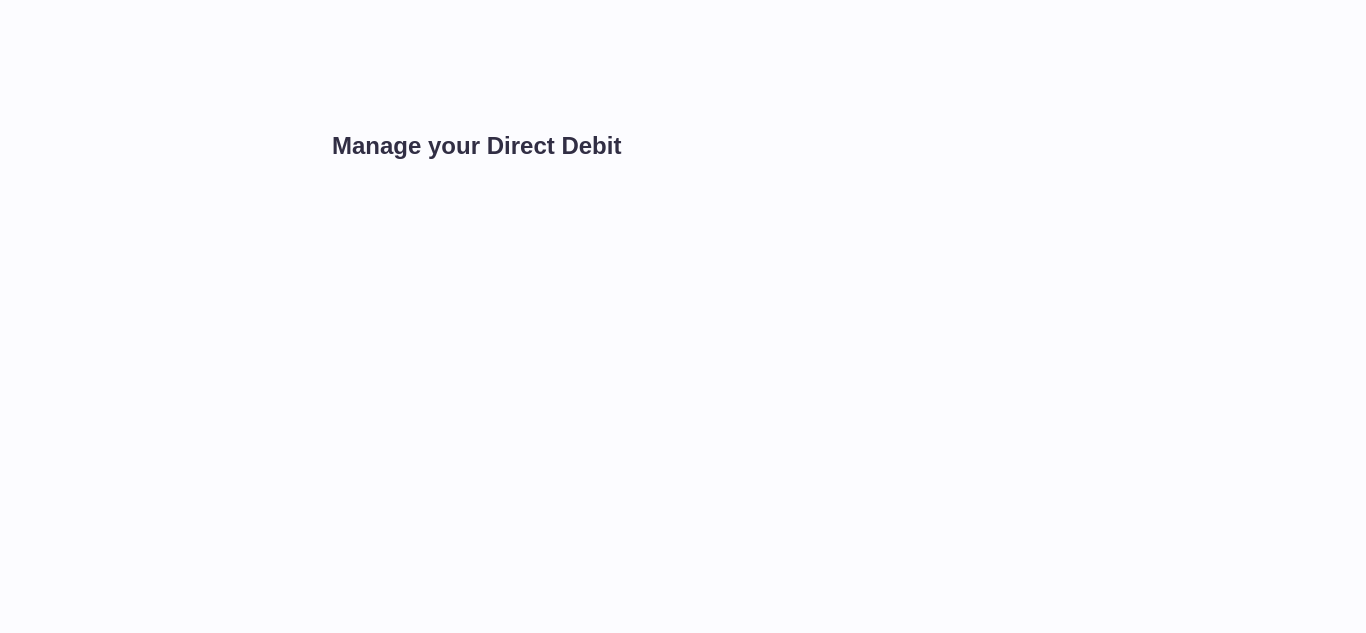 scroll, scrollTop: 0, scrollLeft: 0, axis: both 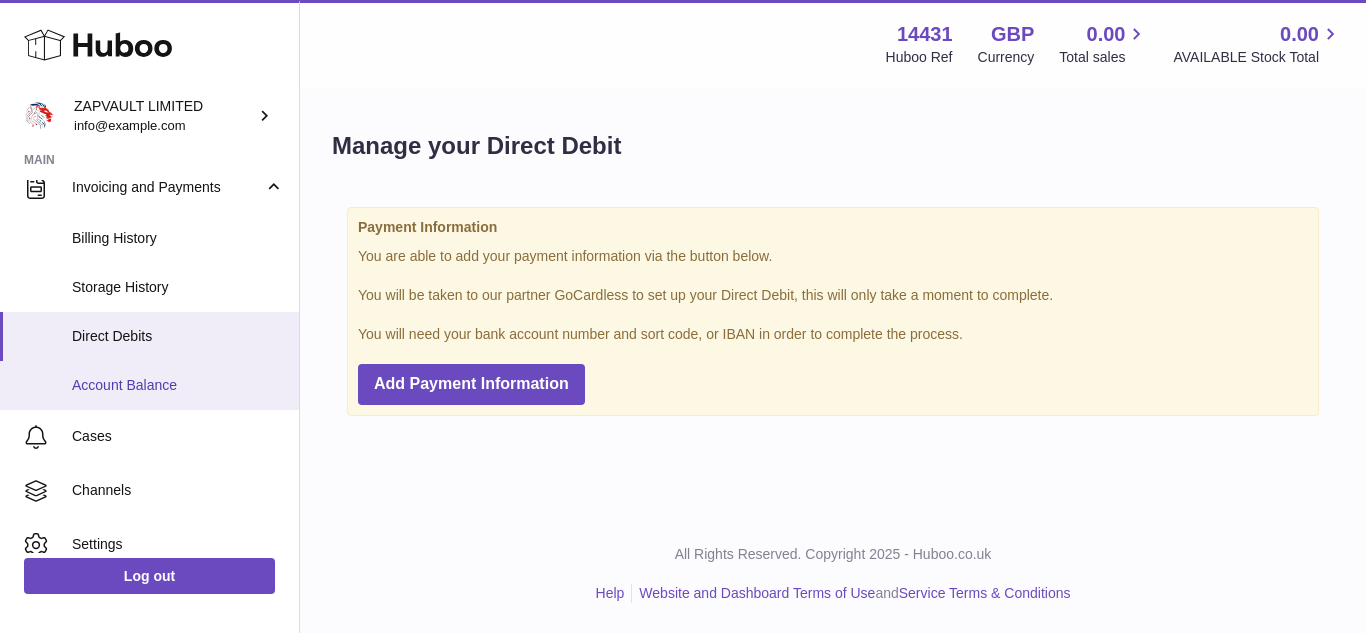 click on "Account Balance" at bounding box center (149, 385) 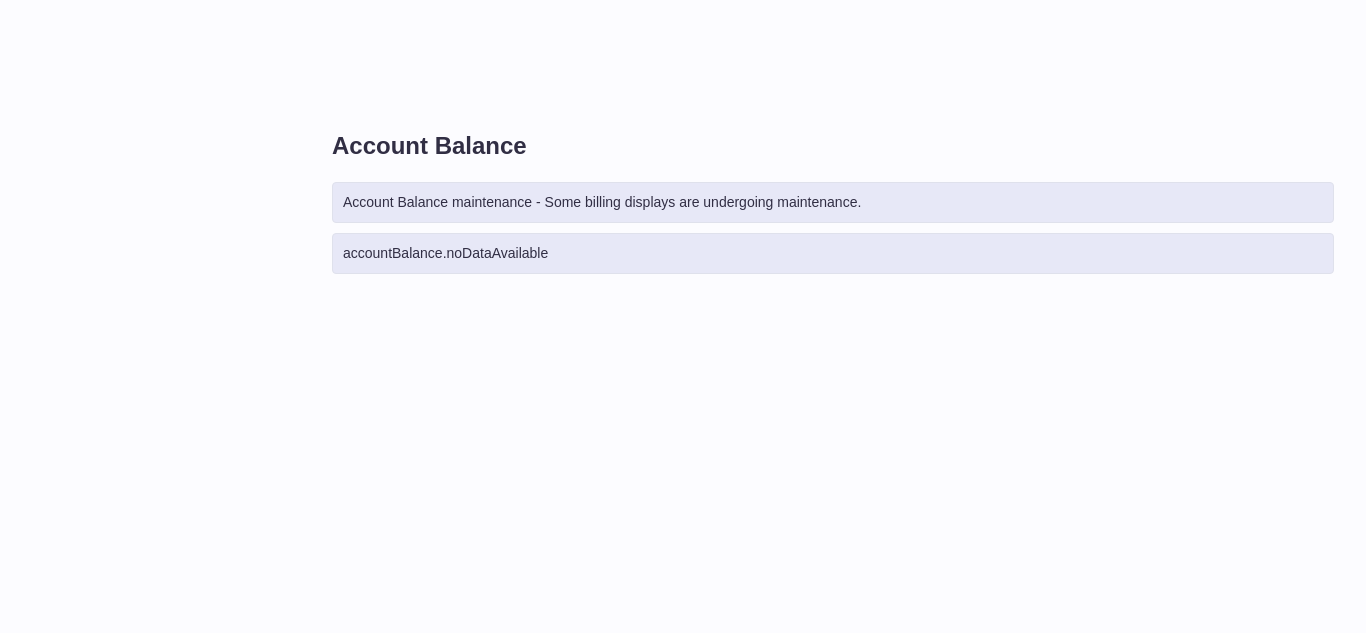scroll, scrollTop: 0, scrollLeft: 0, axis: both 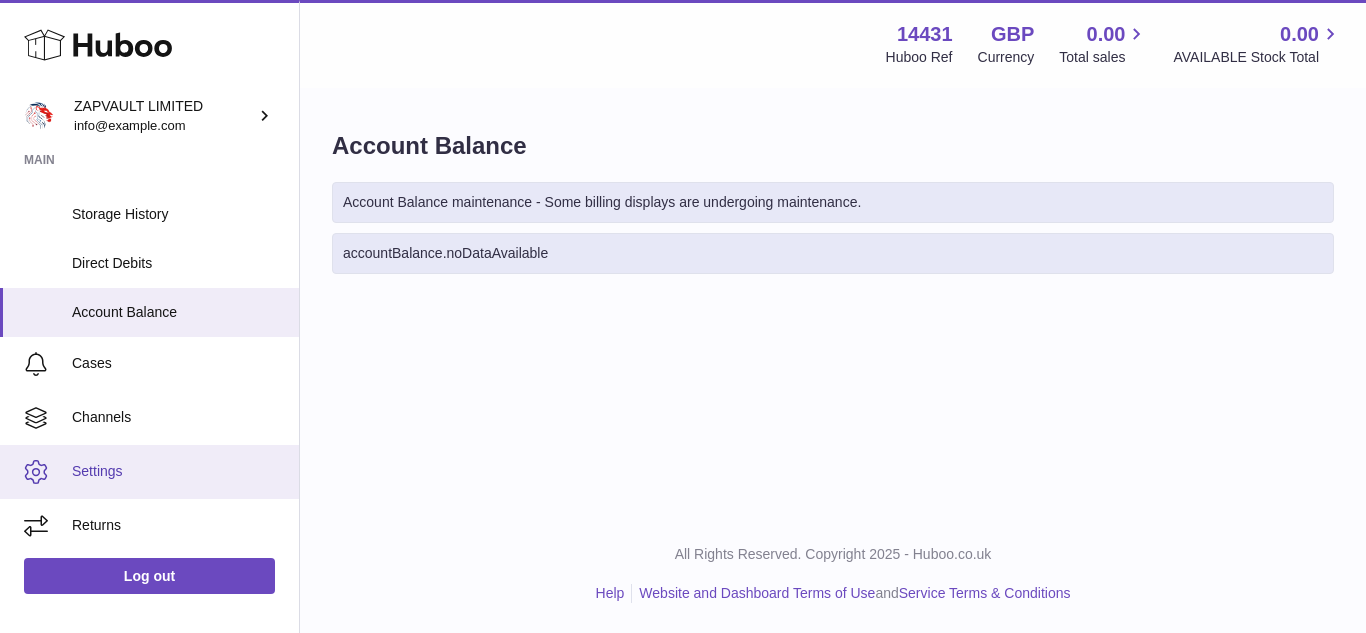 click on "Settings" at bounding box center (178, 471) 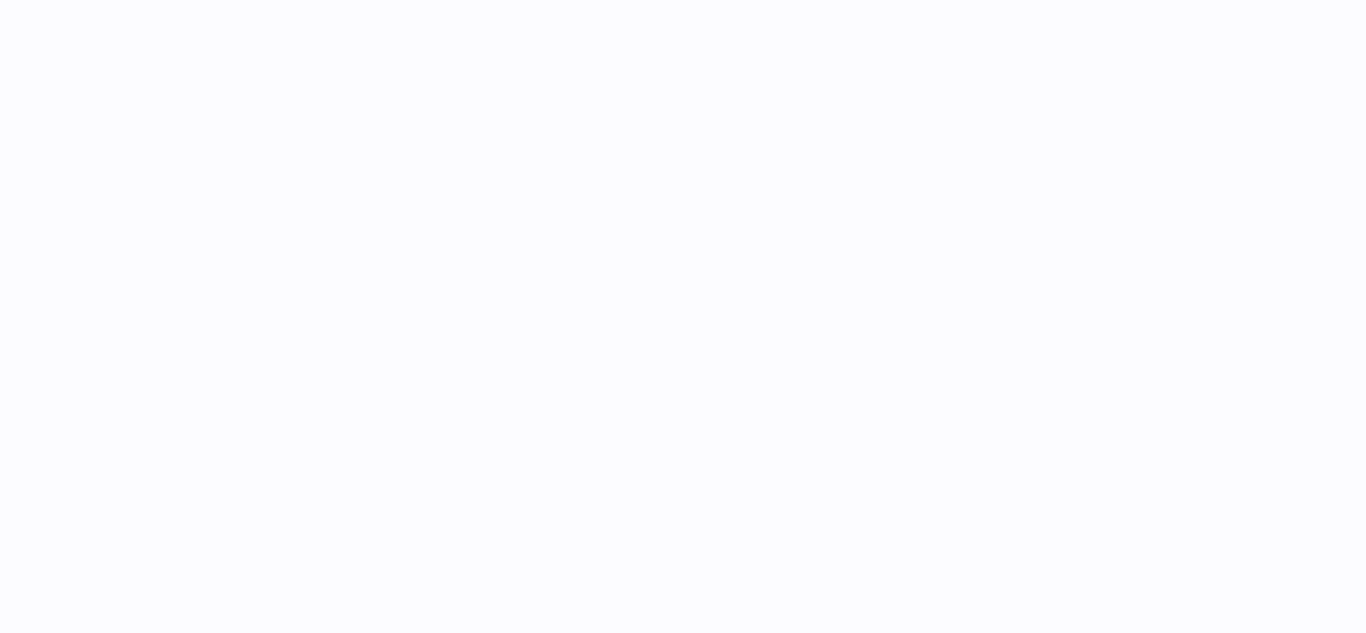 scroll, scrollTop: 0, scrollLeft: 0, axis: both 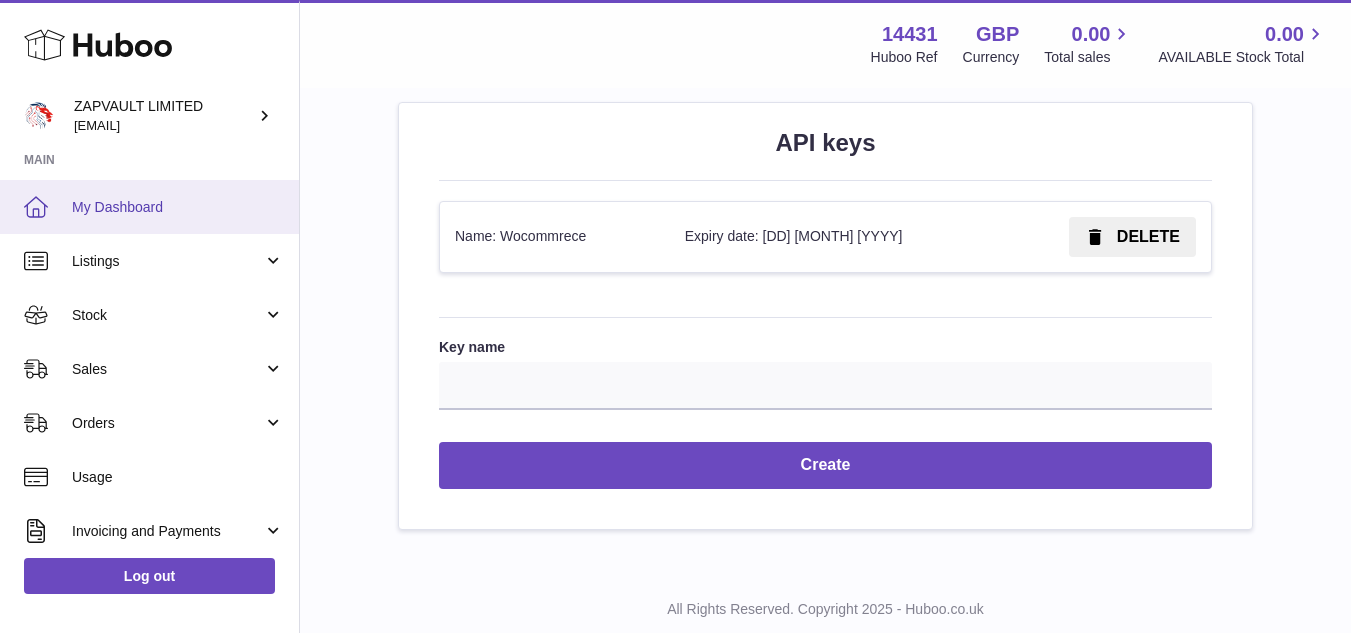 click on "My Dashboard" at bounding box center (149, 207) 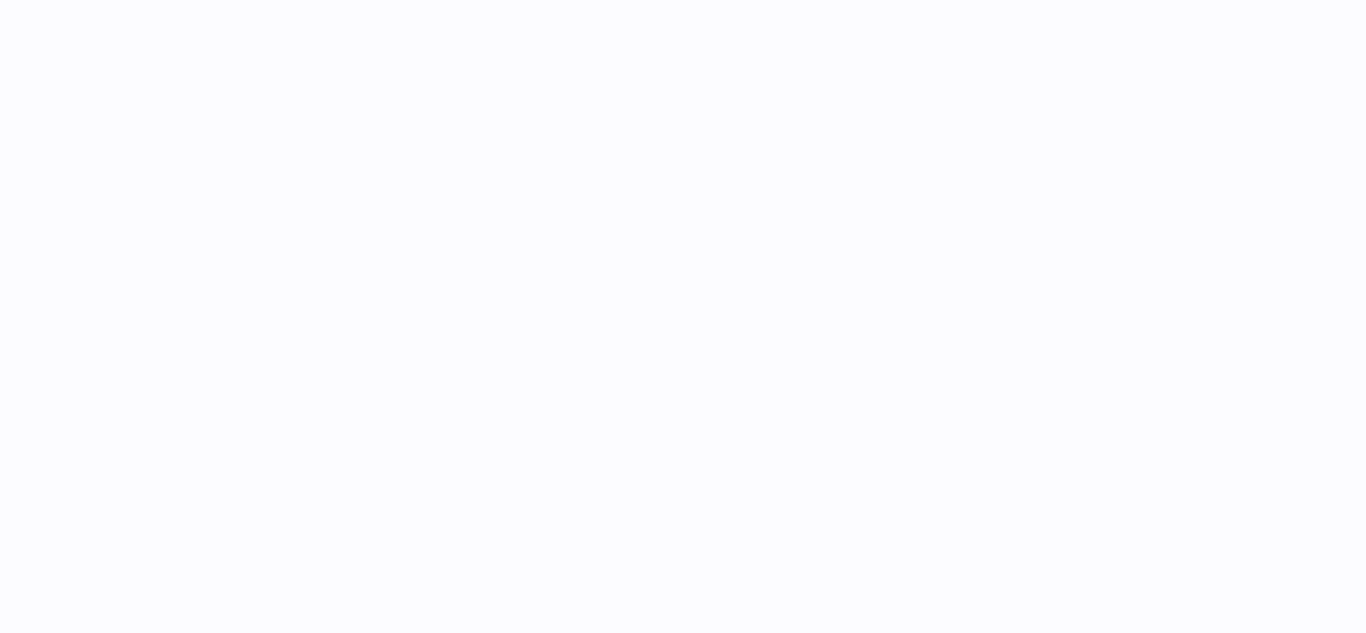 scroll, scrollTop: 0, scrollLeft: 0, axis: both 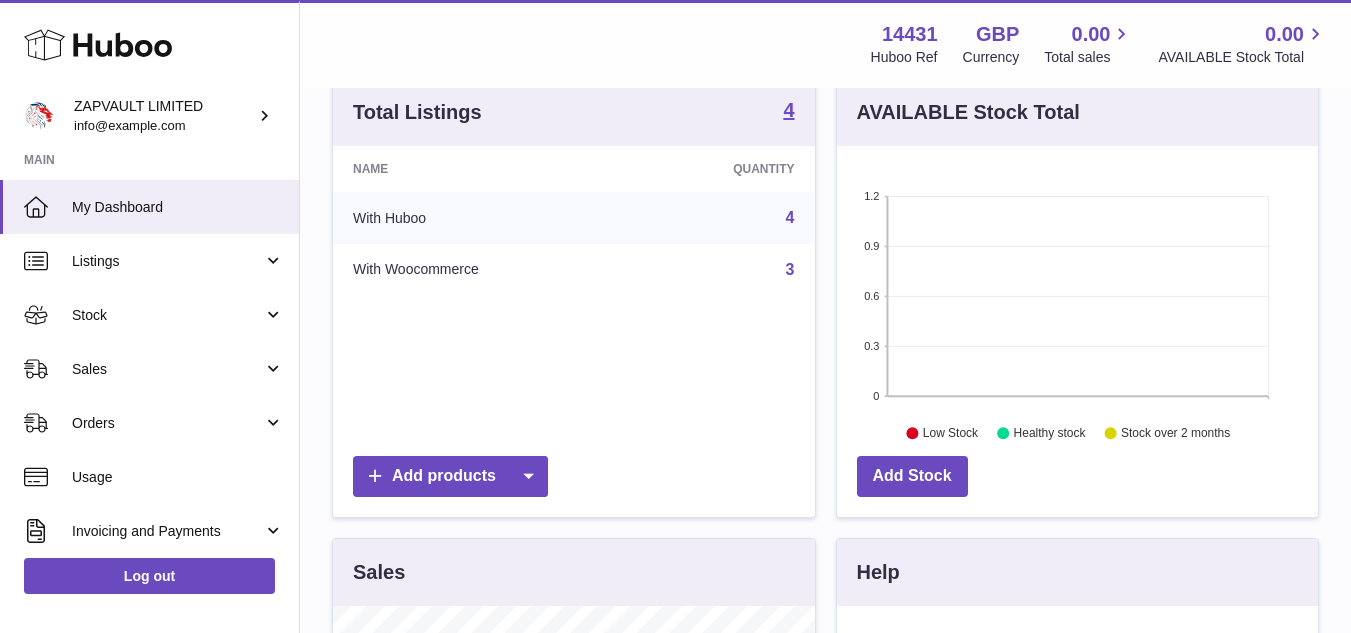 click on "3" at bounding box center [790, 269] 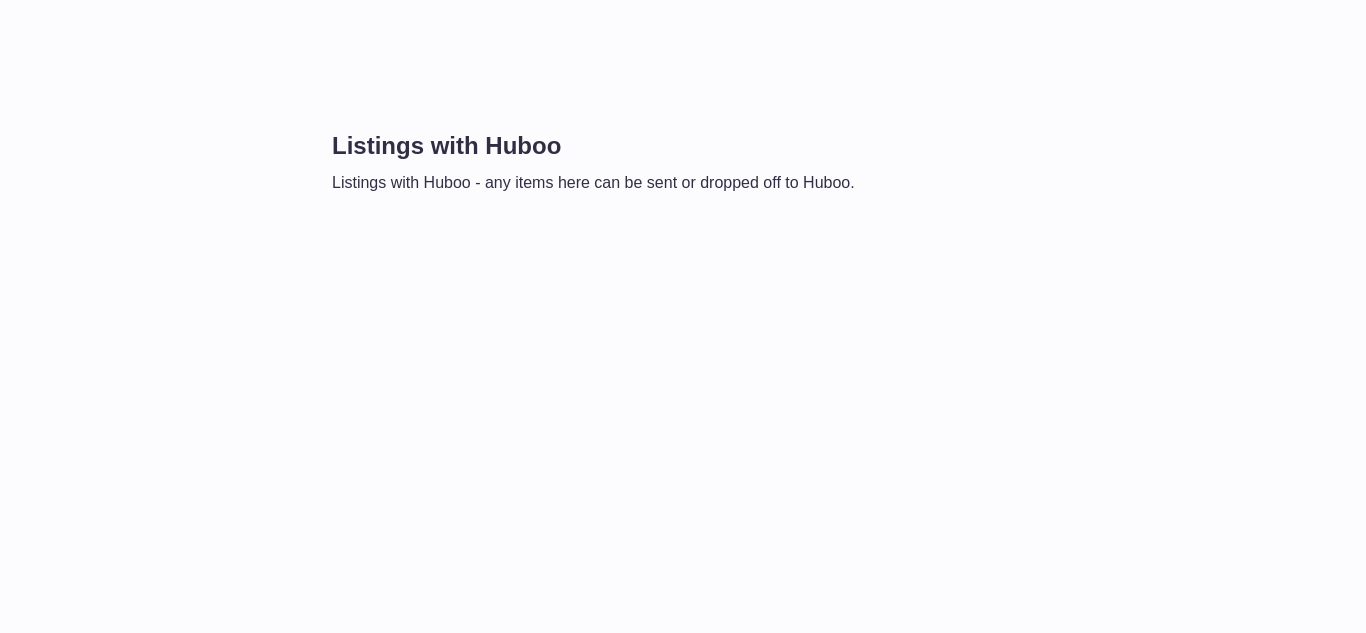 scroll, scrollTop: 0, scrollLeft: 0, axis: both 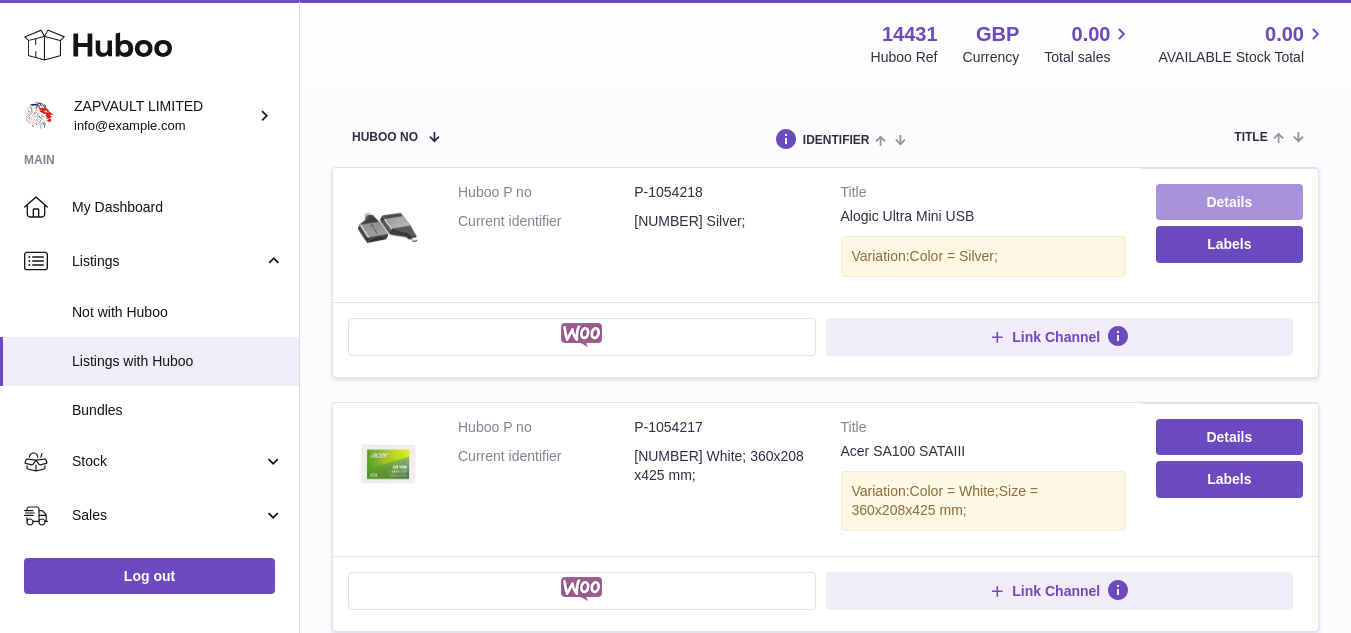click on "Details" at bounding box center (1229, 202) 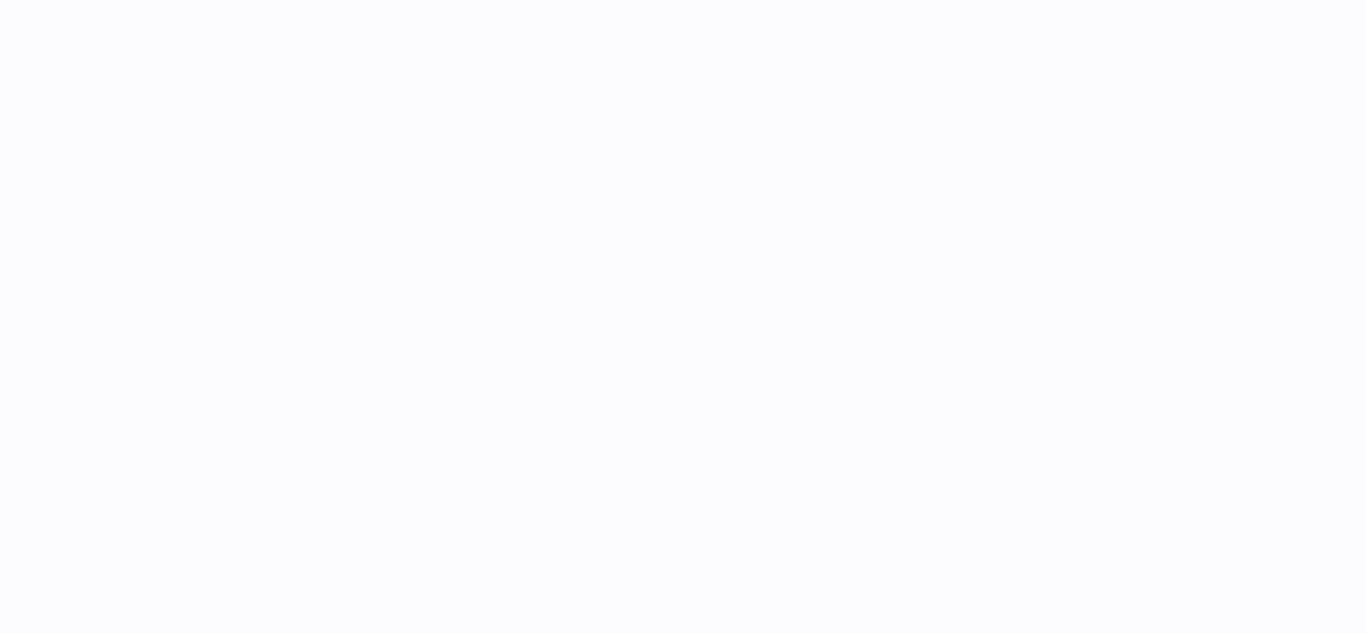 scroll, scrollTop: 0, scrollLeft: 0, axis: both 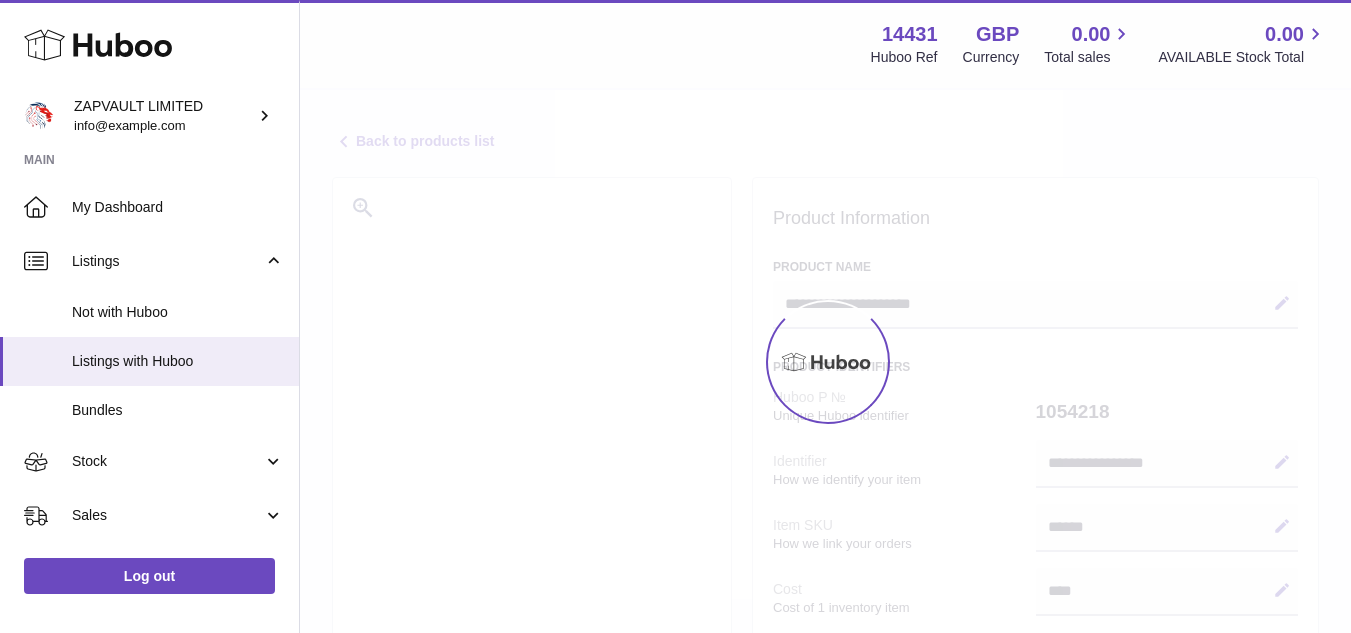 select 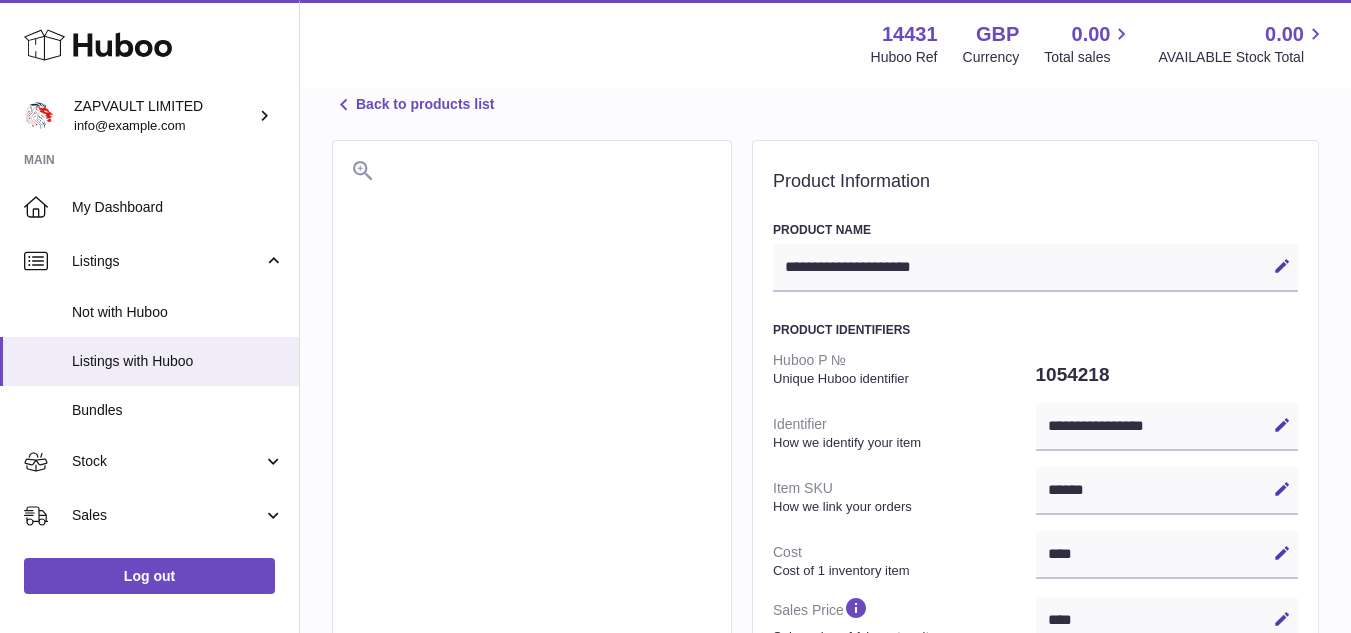 scroll, scrollTop: 3, scrollLeft: 0, axis: vertical 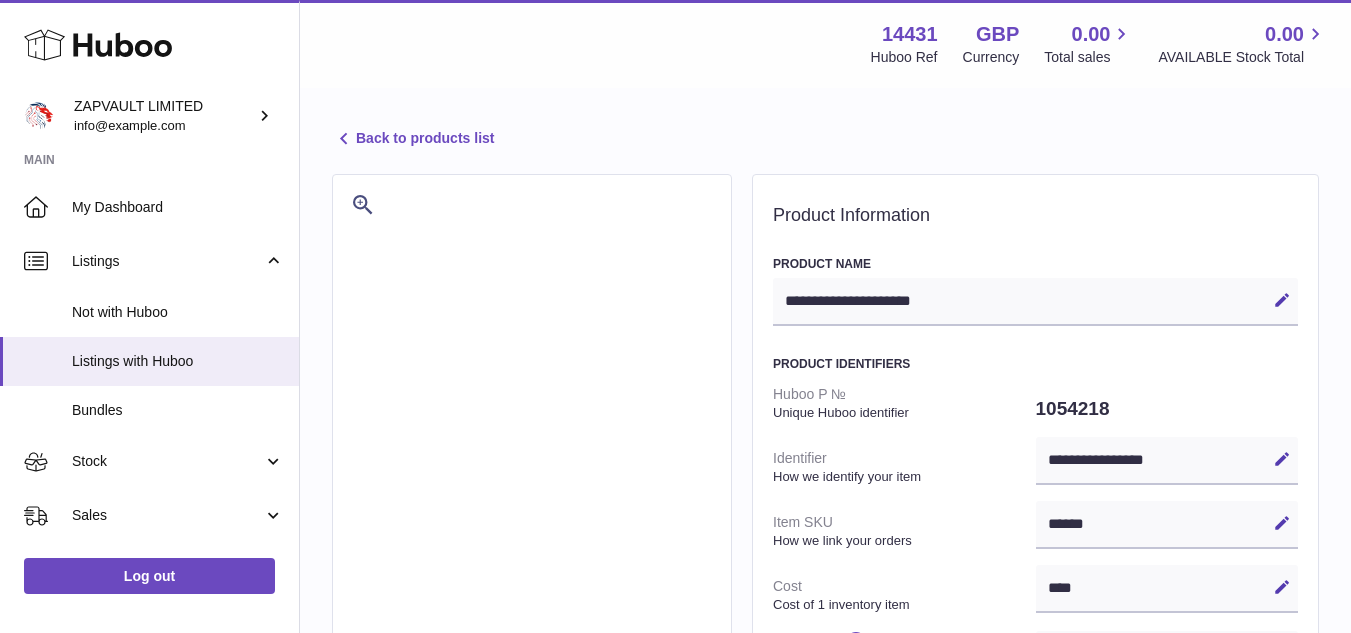 click at bounding box center (344, 139) 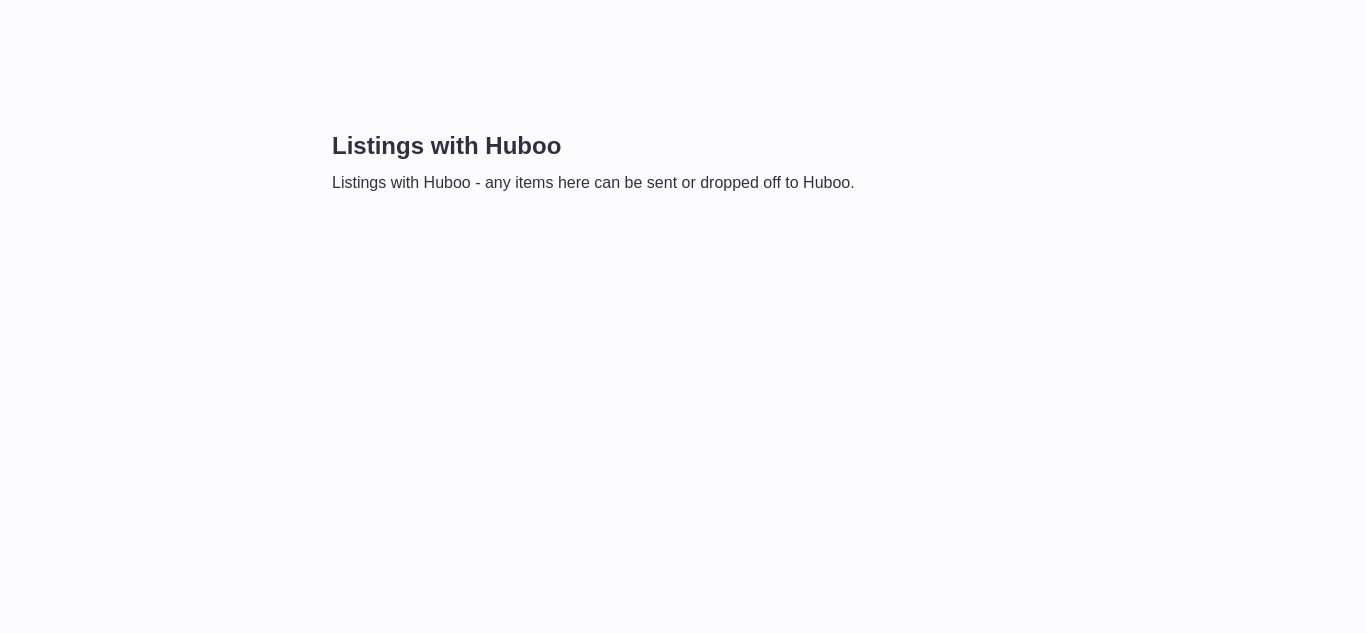 scroll, scrollTop: 0, scrollLeft: 0, axis: both 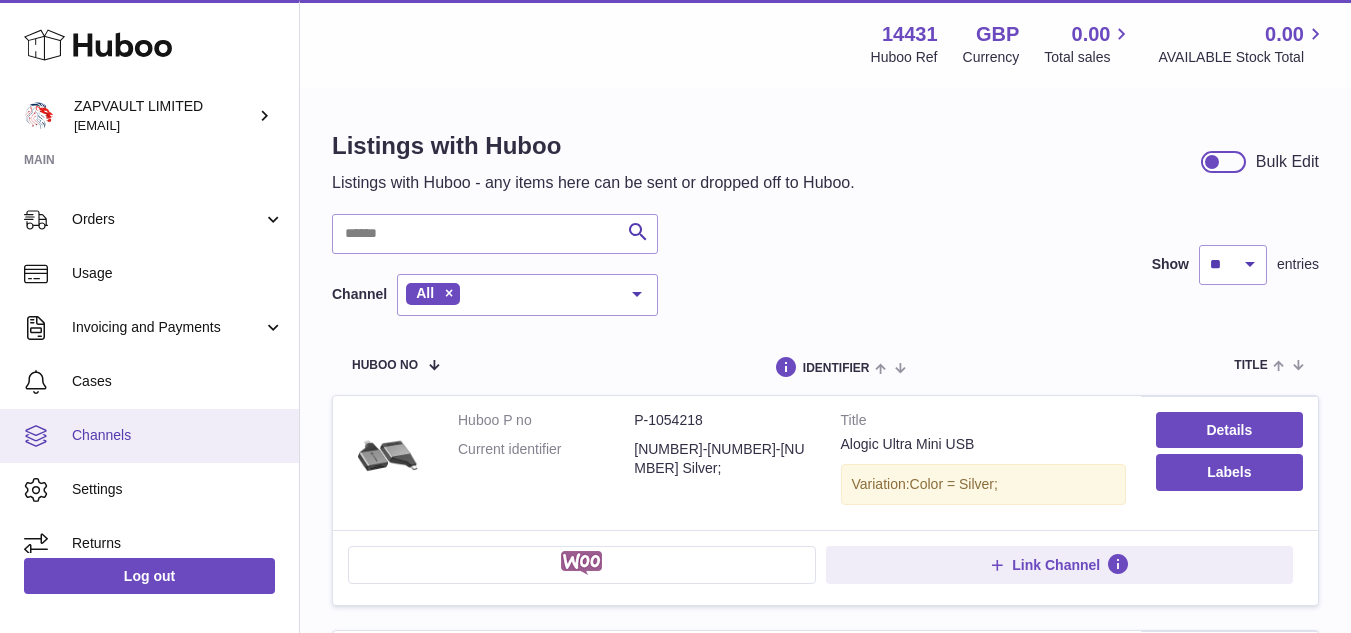 click on "Channels" at bounding box center (178, 435) 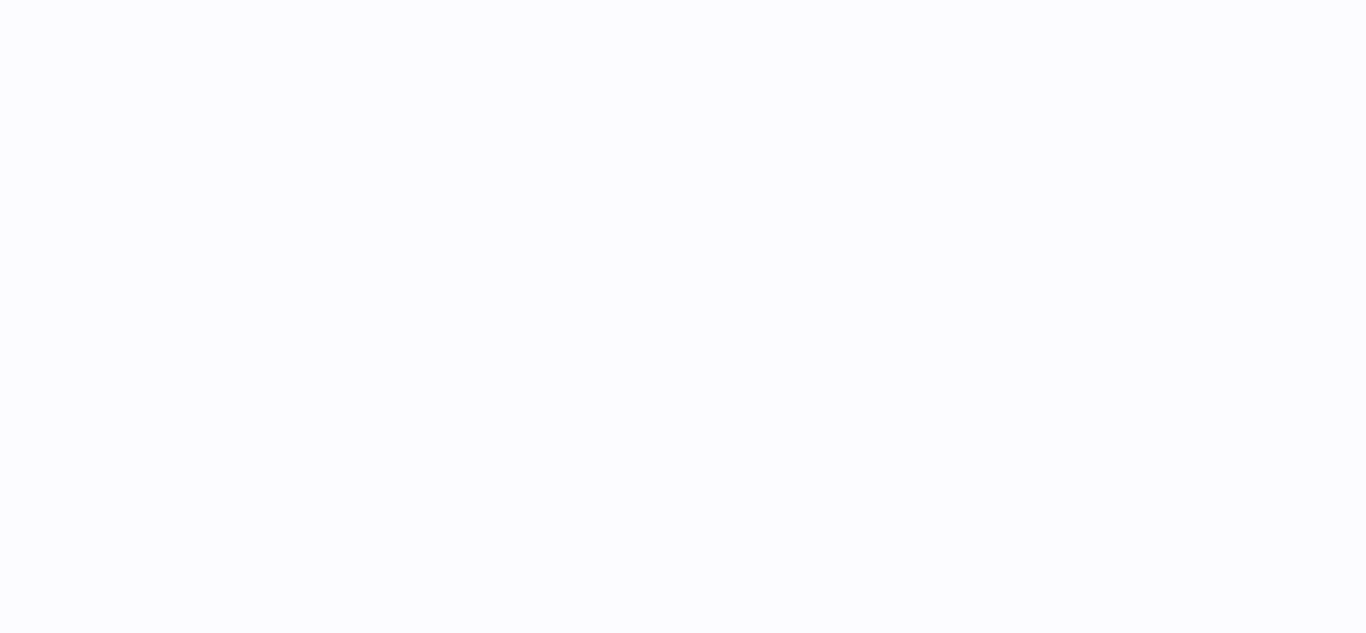 scroll, scrollTop: 0, scrollLeft: 0, axis: both 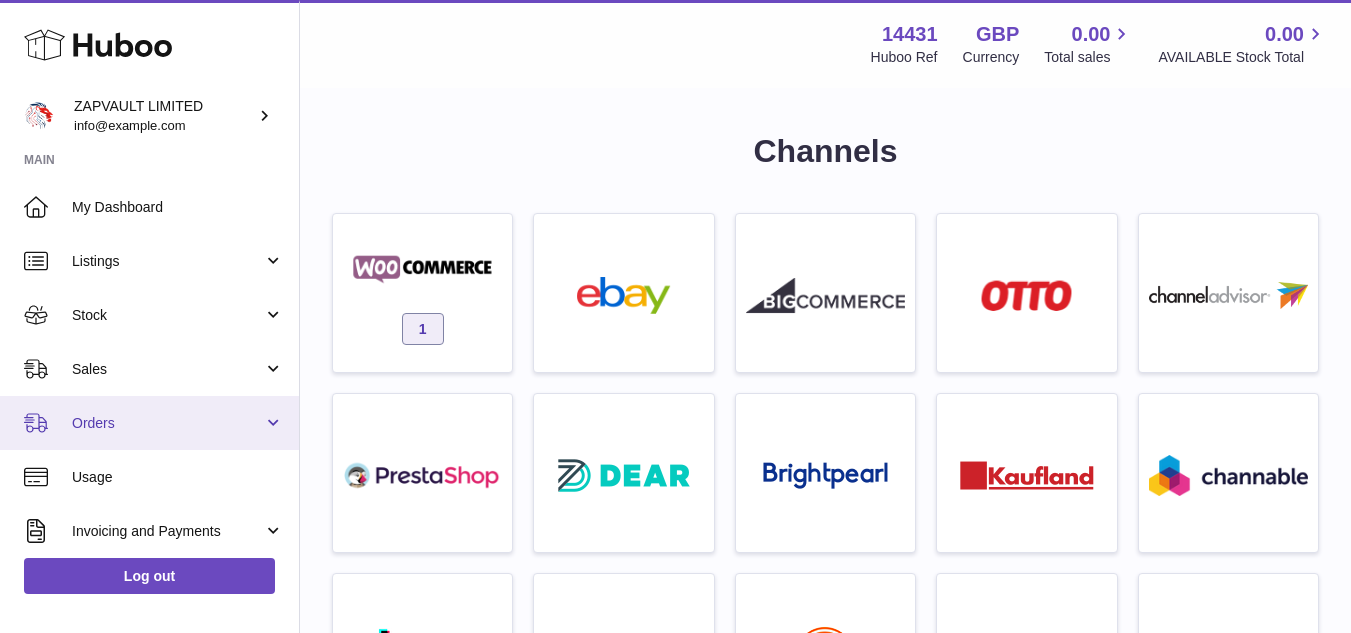 click on "Orders" at bounding box center (167, 423) 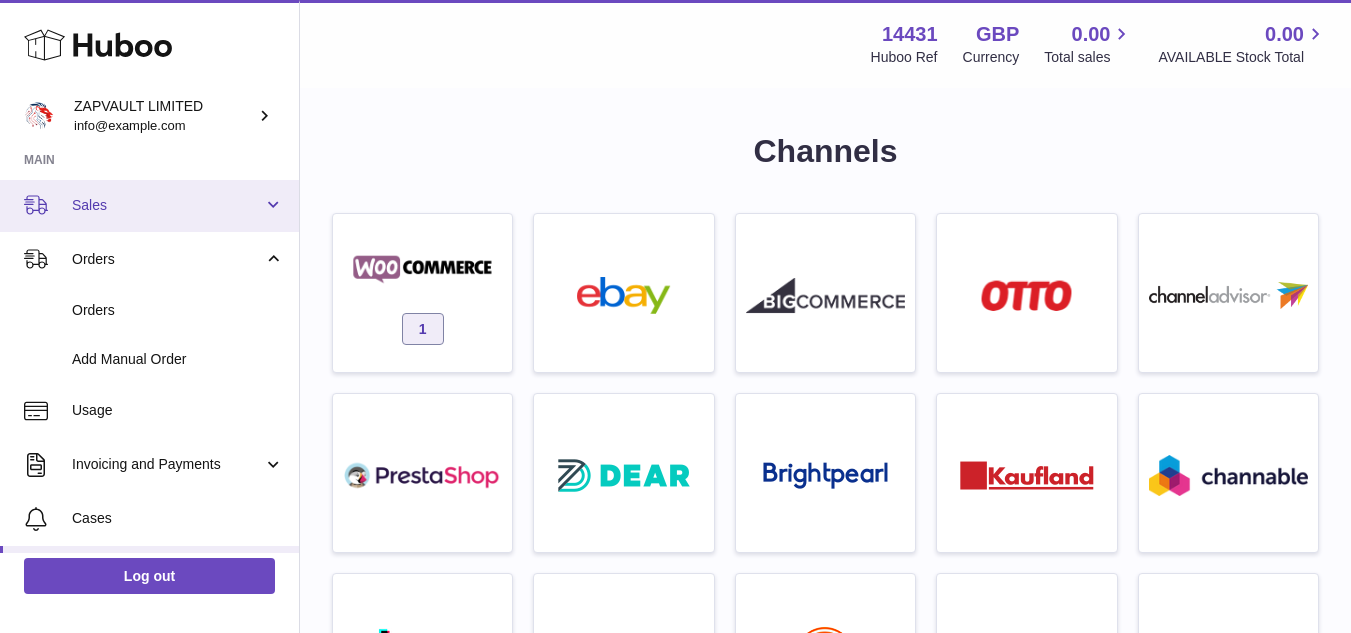 scroll, scrollTop: 223, scrollLeft: 0, axis: vertical 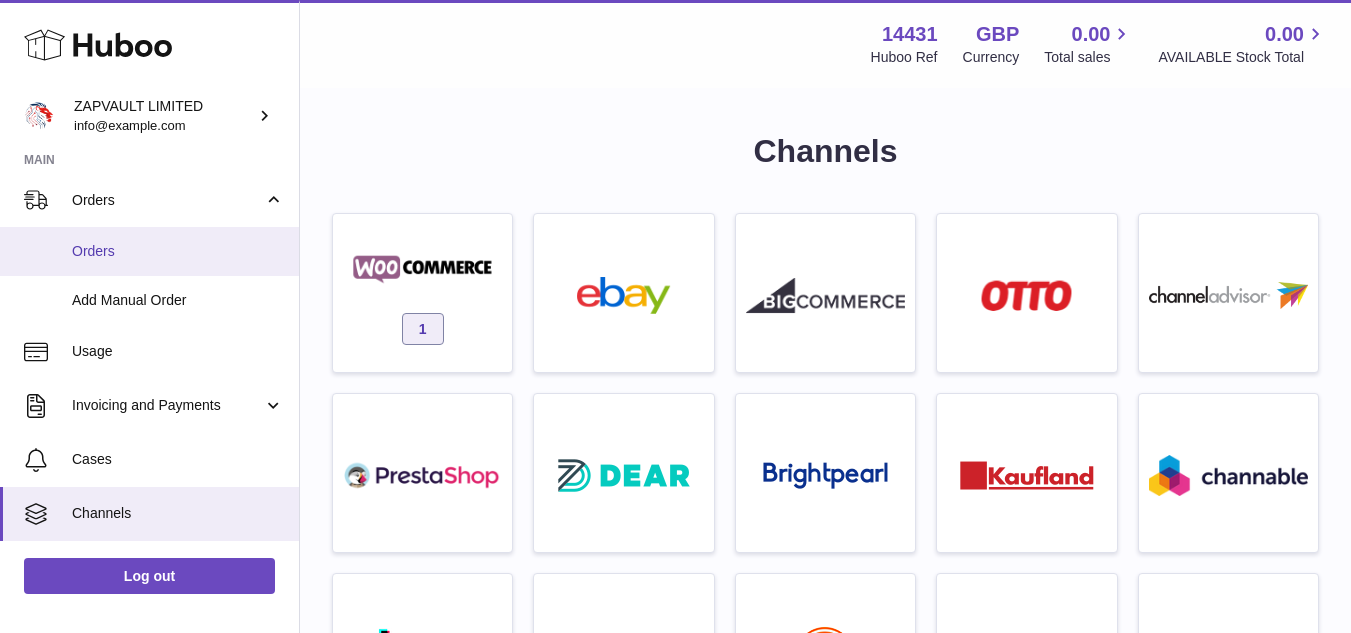 click on "Orders" at bounding box center [149, 251] 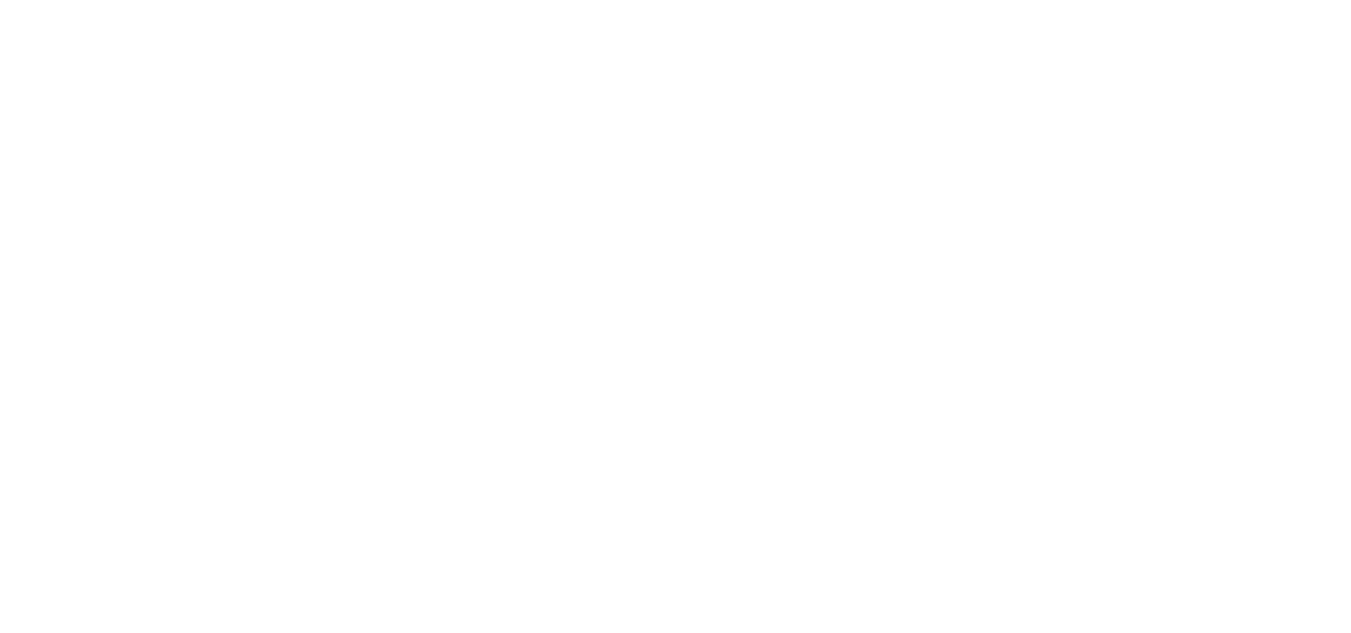 scroll, scrollTop: 0, scrollLeft: 0, axis: both 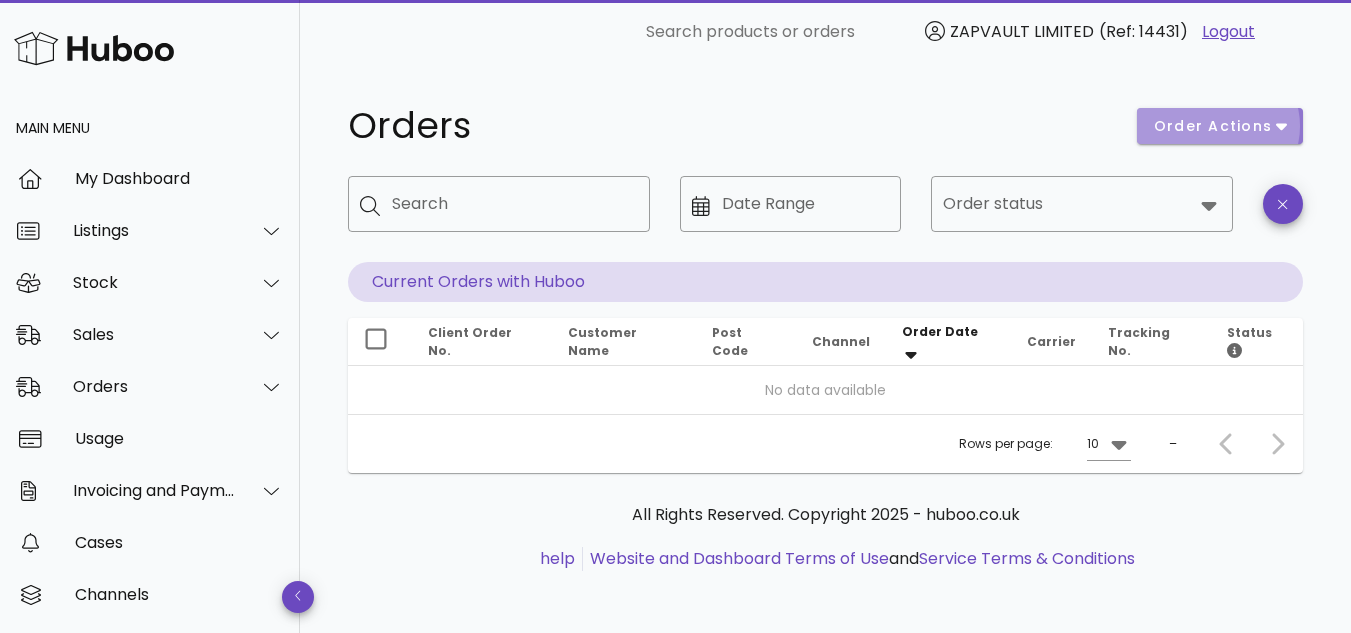 click on "order actions" at bounding box center (1213, 126) 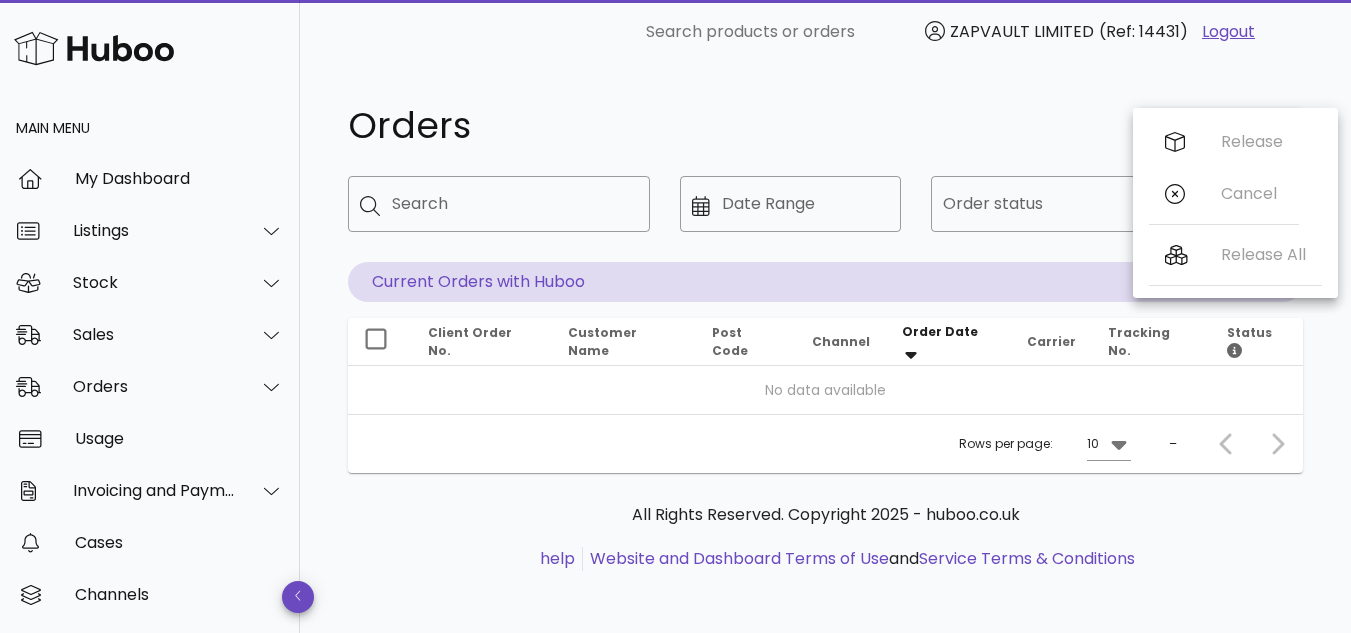 click on "No data available" at bounding box center [825, 390] 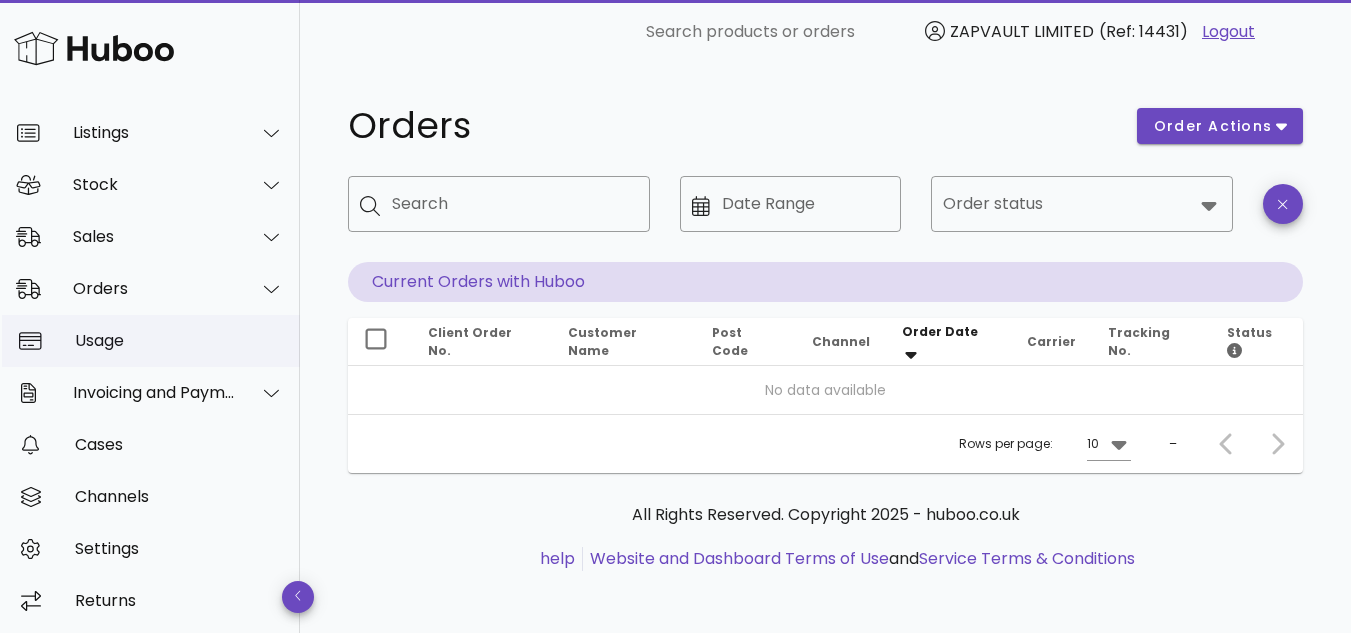 scroll, scrollTop: 100, scrollLeft: 0, axis: vertical 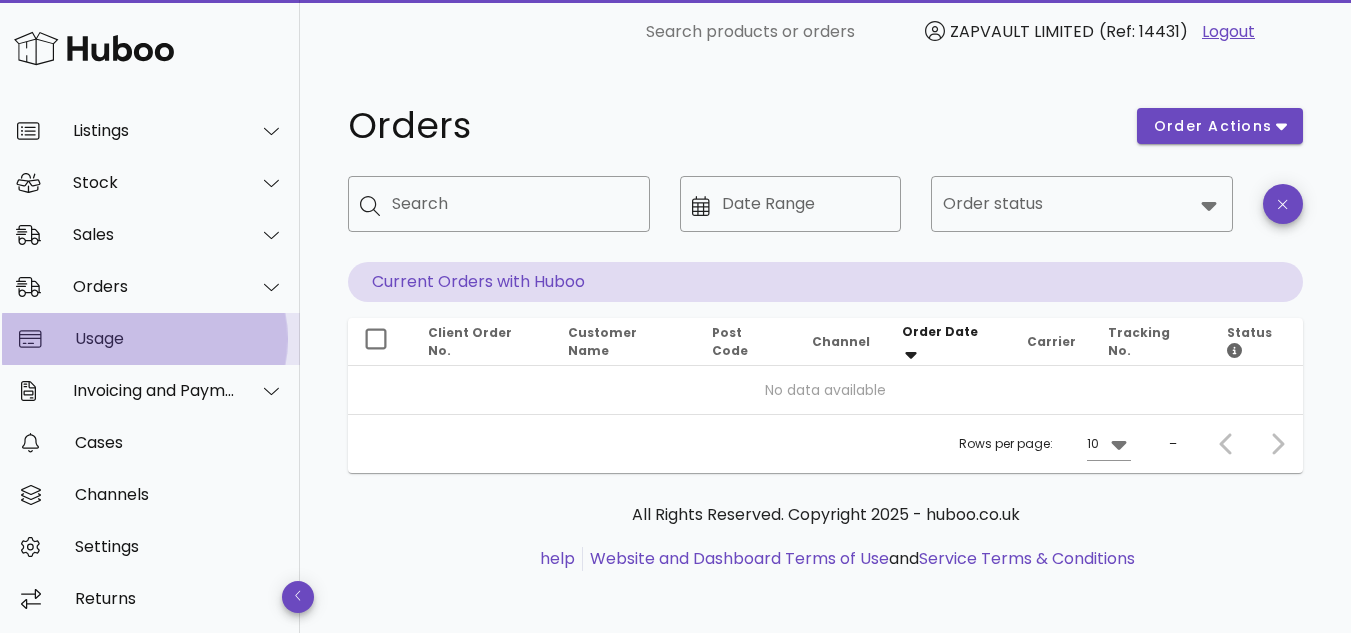 click on "Usage" at bounding box center [179, 338] 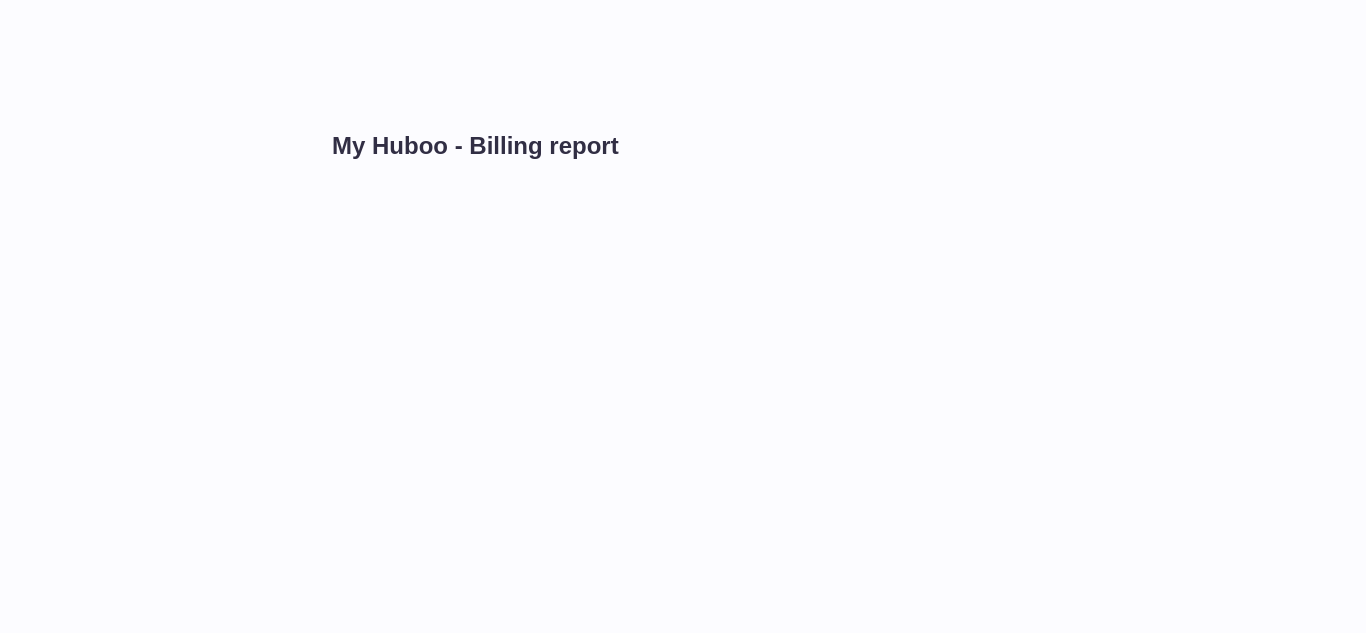 scroll, scrollTop: 0, scrollLeft: 0, axis: both 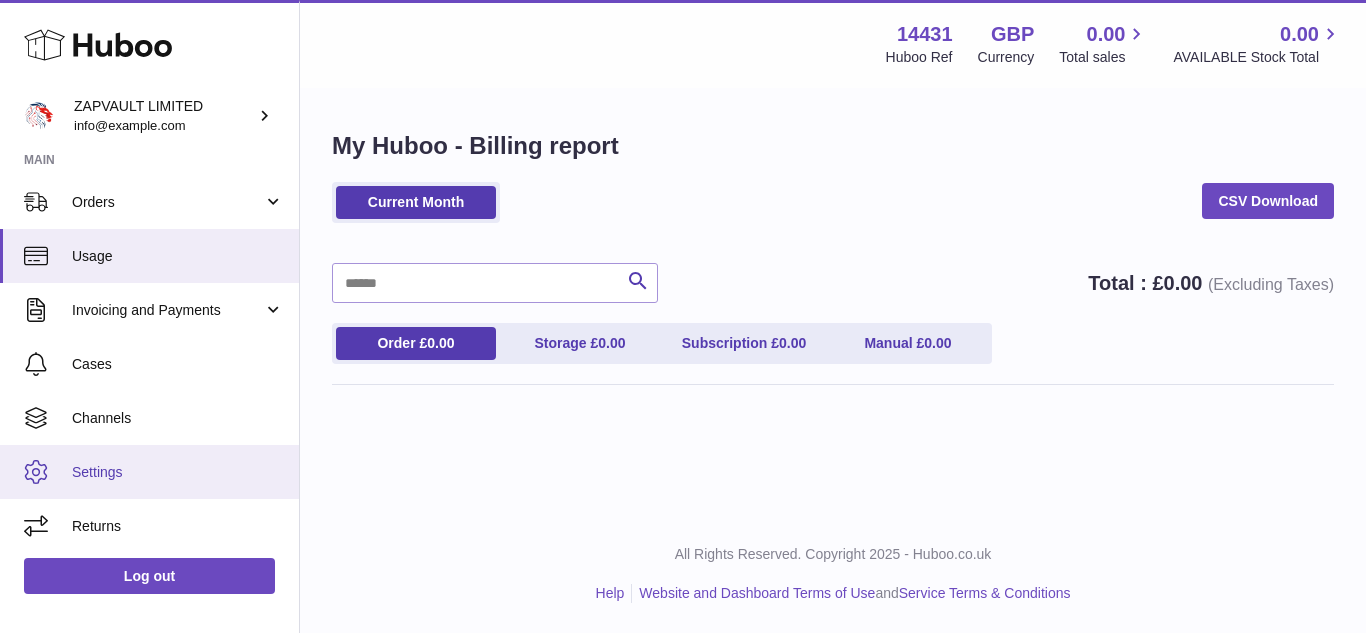 click on "Settings" at bounding box center (178, 472) 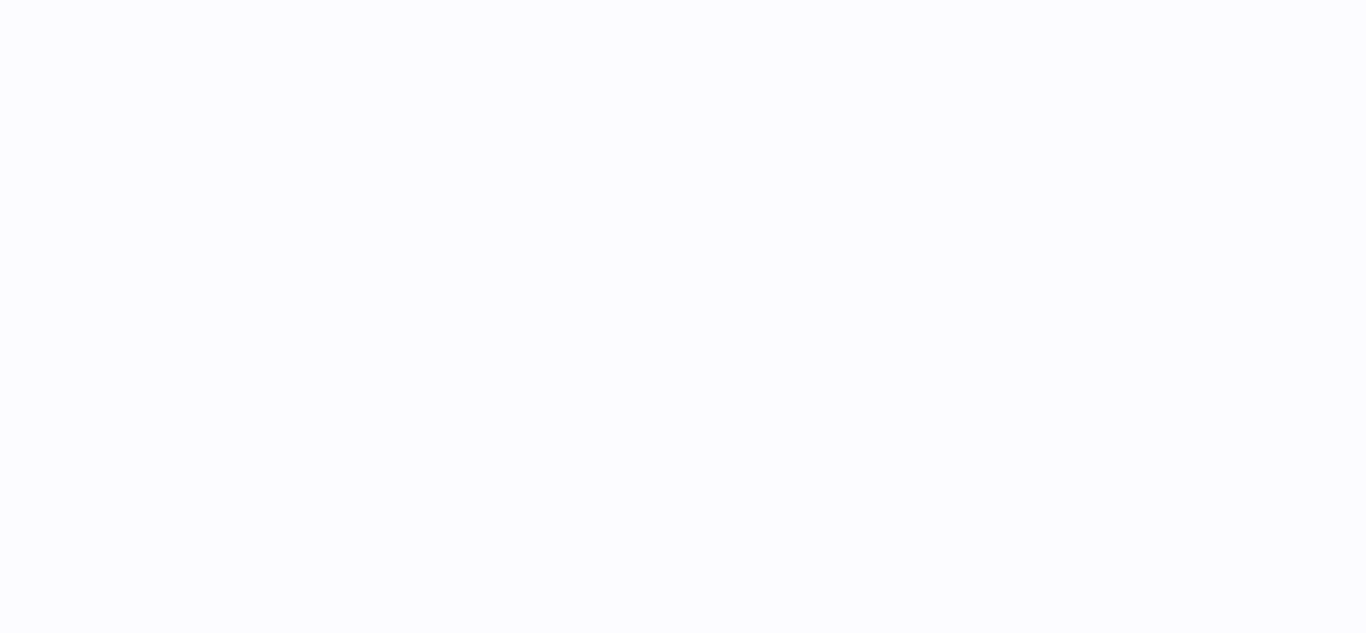 scroll, scrollTop: 0, scrollLeft: 0, axis: both 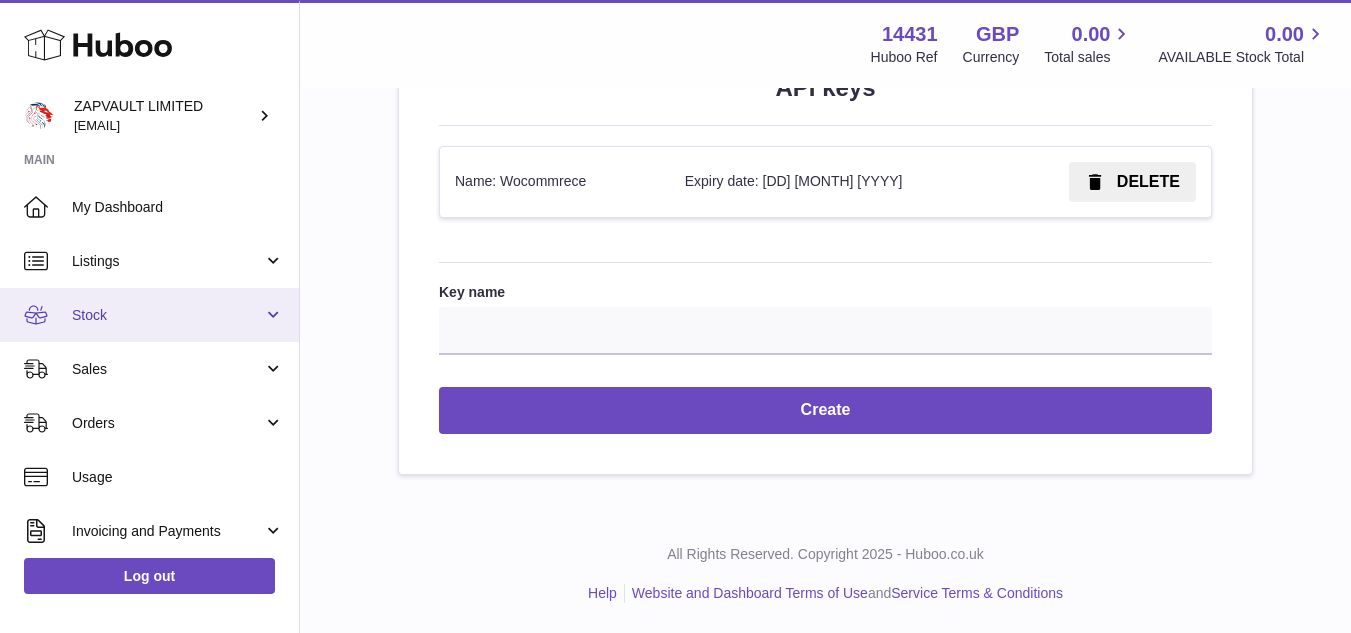 click on "Stock" at bounding box center (167, 315) 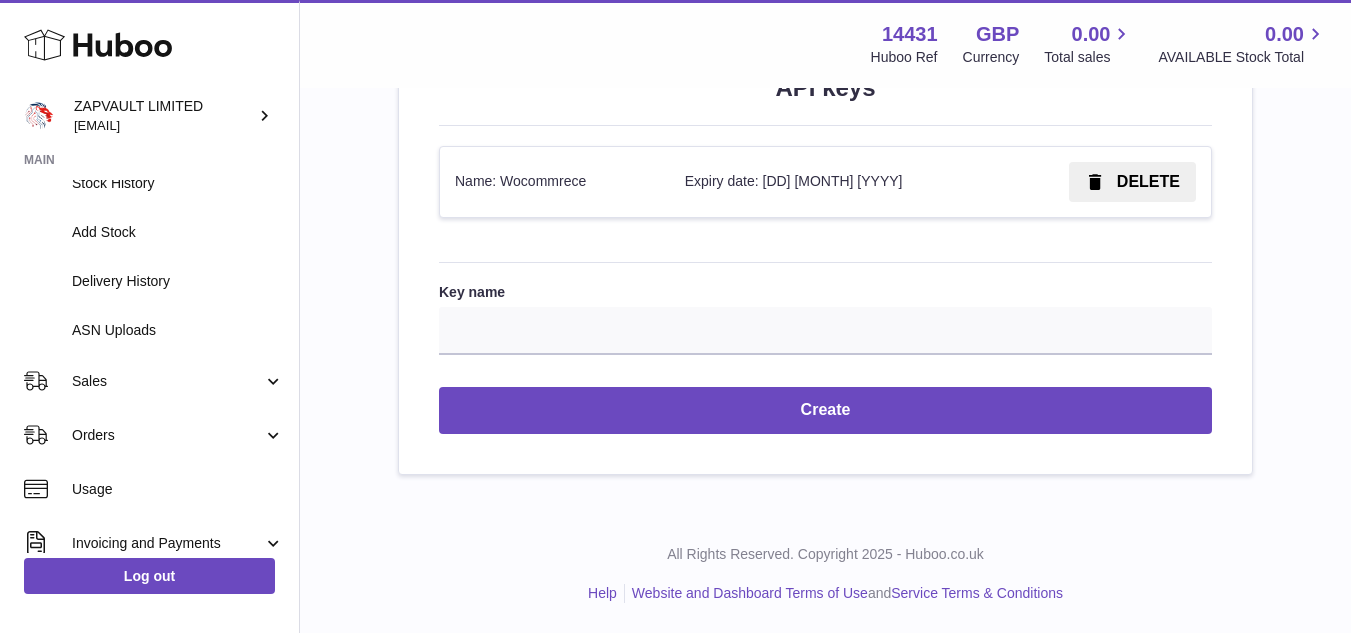 scroll, scrollTop: 235, scrollLeft: 0, axis: vertical 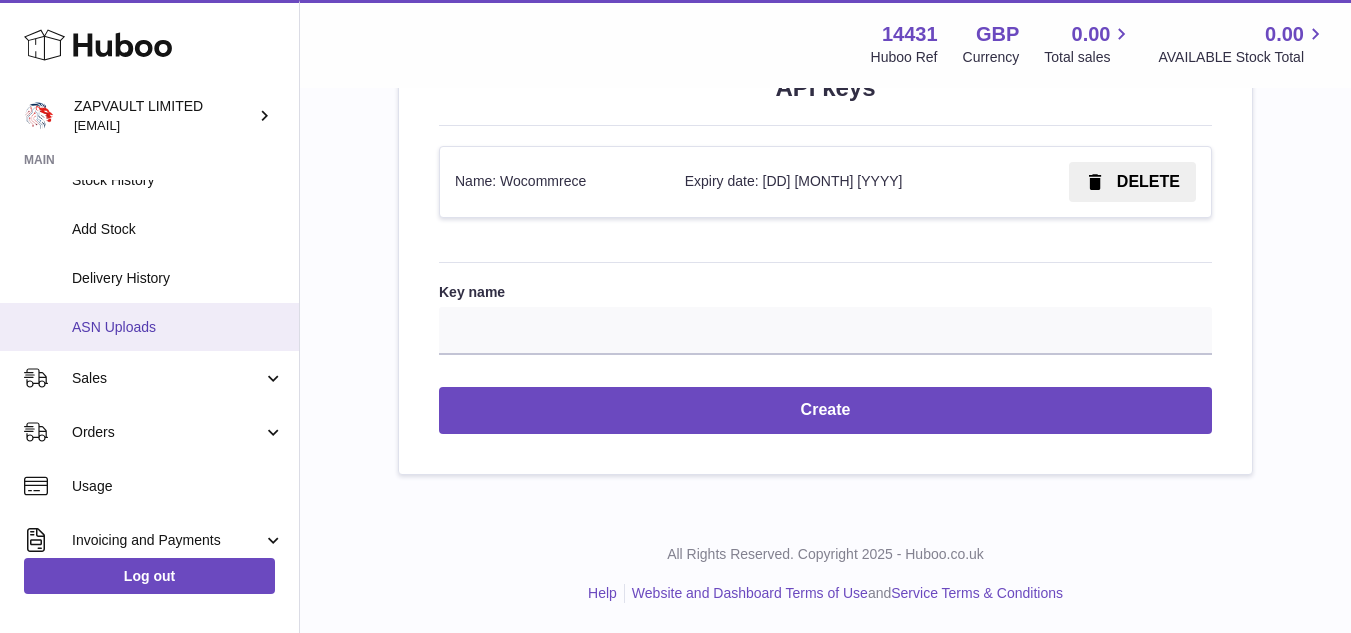 click on "ASN Uploads" at bounding box center (178, 327) 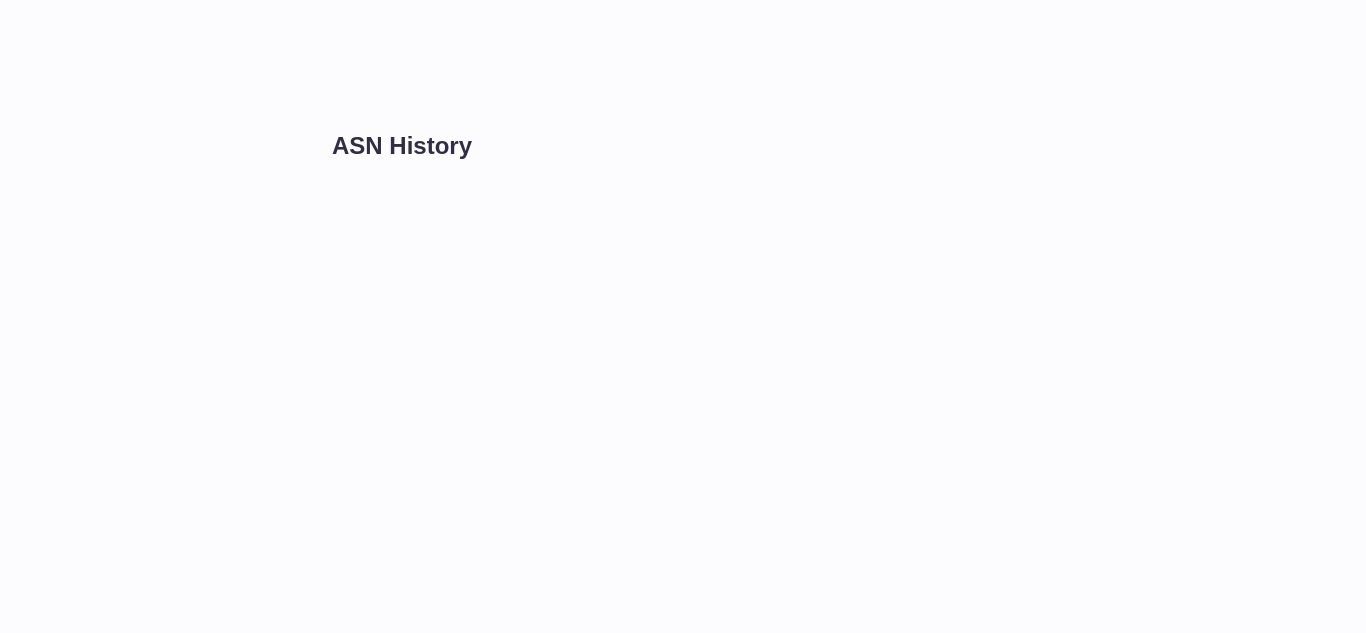 scroll, scrollTop: 0, scrollLeft: 0, axis: both 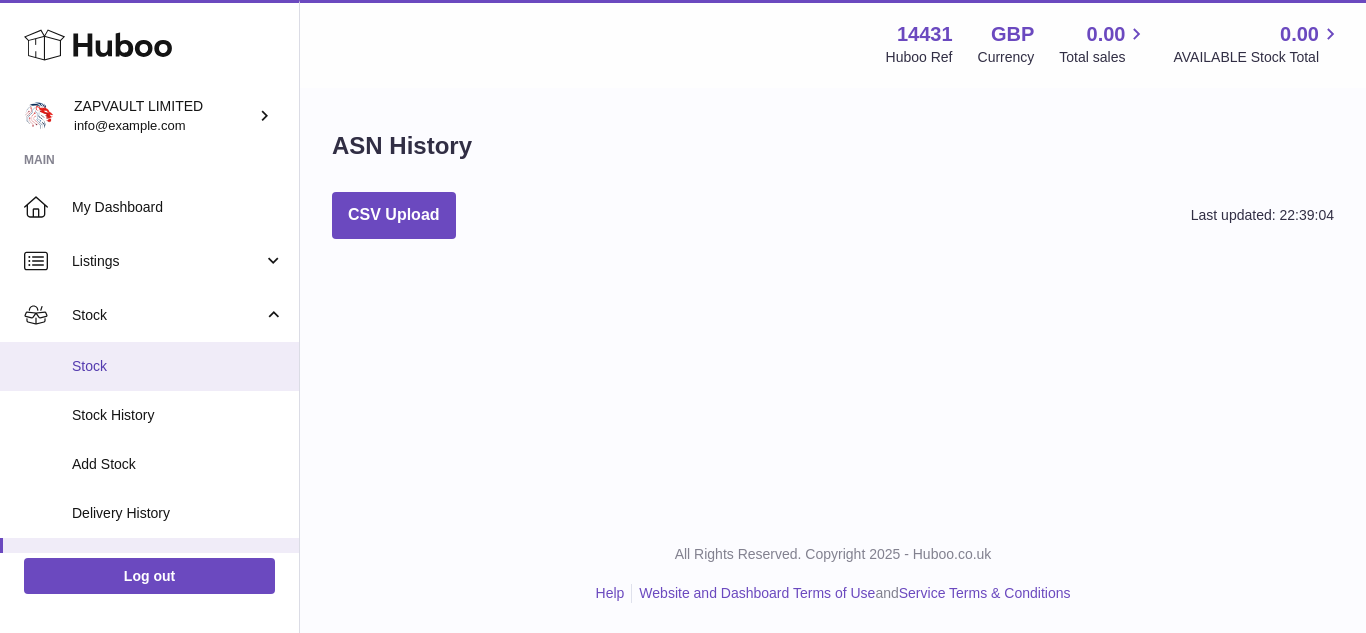 click on "Stock" at bounding box center [178, 366] 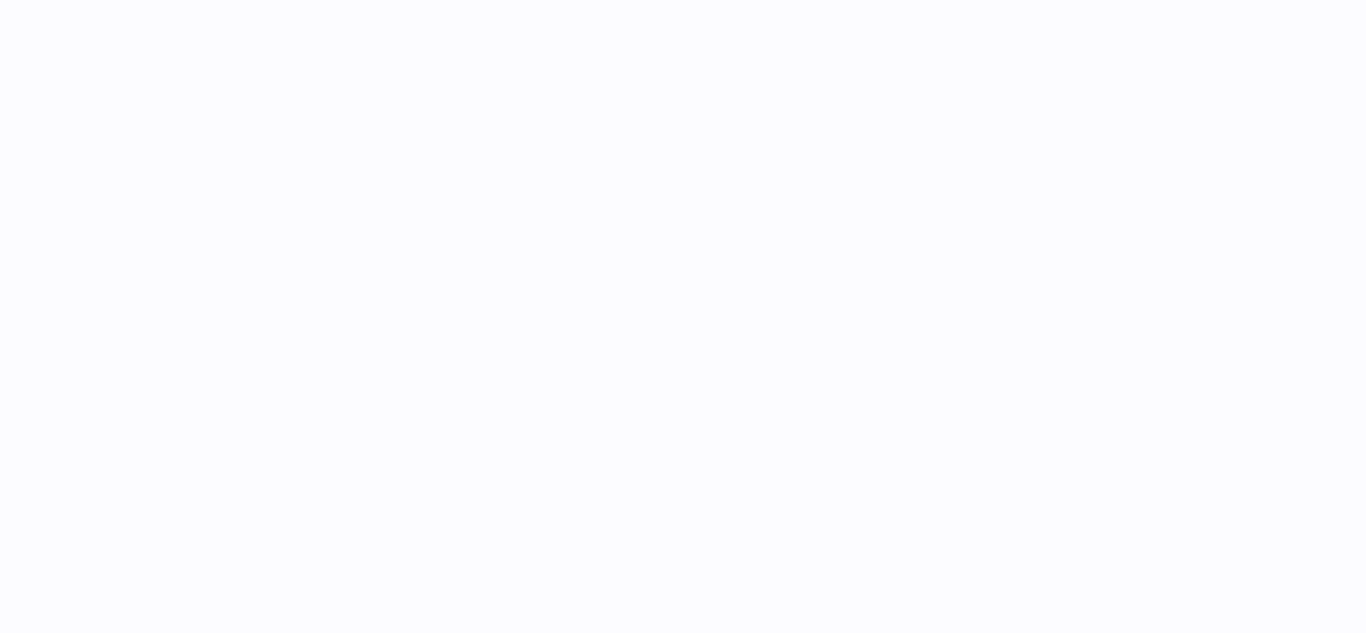 scroll, scrollTop: 0, scrollLeft: 0, axis: both 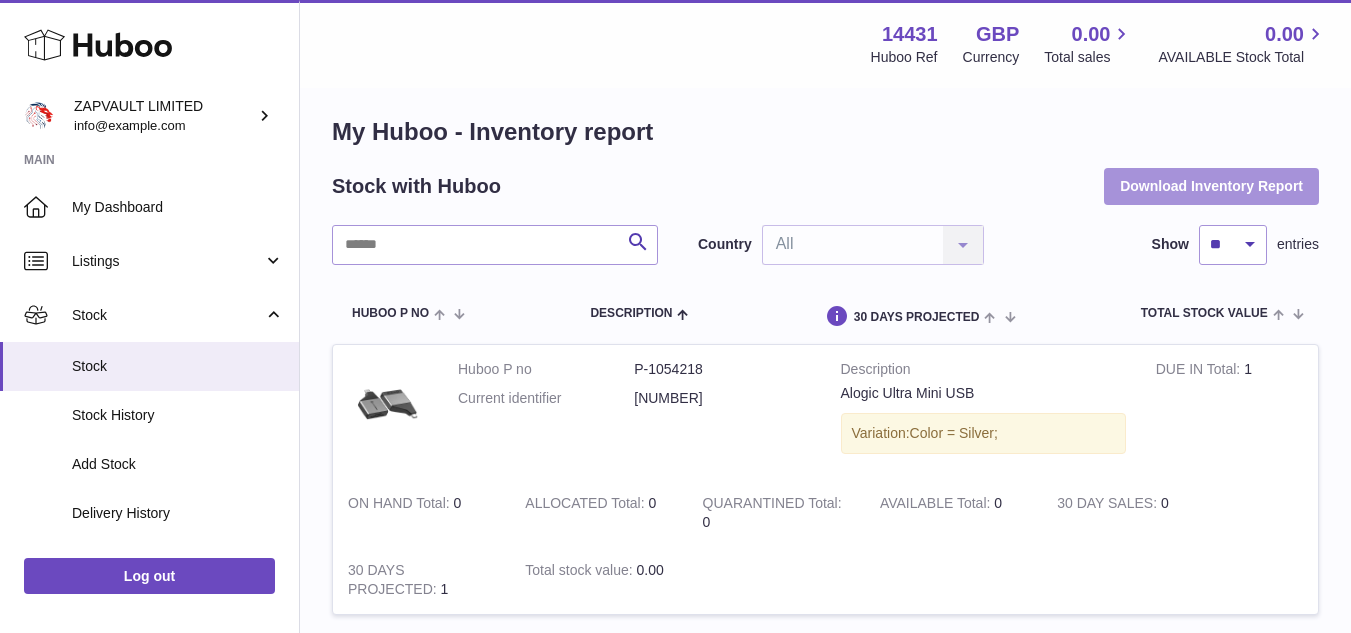 click on "Download Inventory Report" at bounding box center [1211, 186] 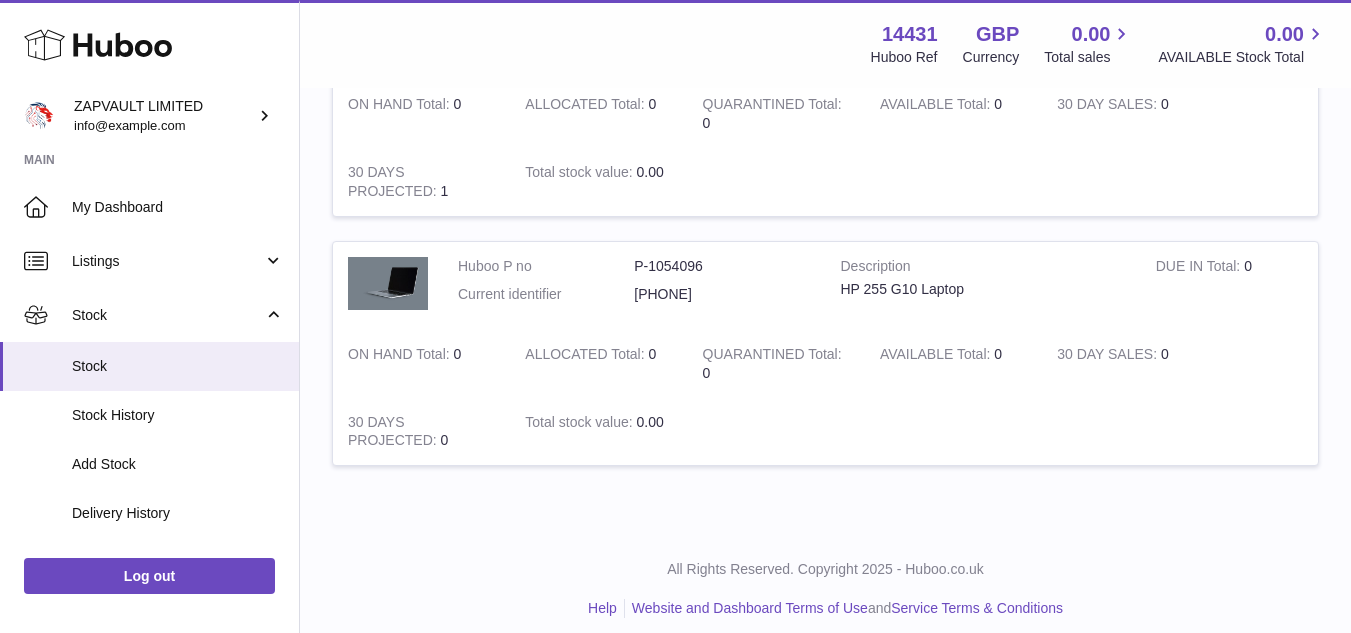 scroll, scrollTop: 1037, scrollLeft: 0, axis: vertical 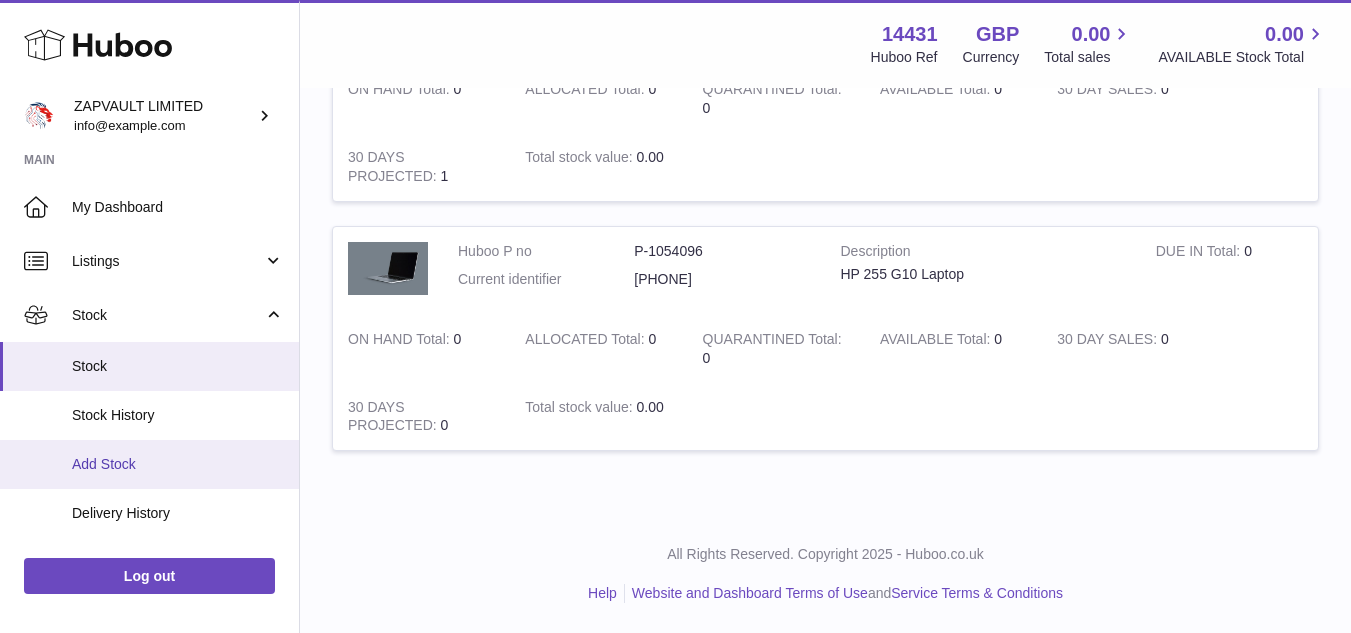 click on "Add Stock" at bounding box center [178, 464] 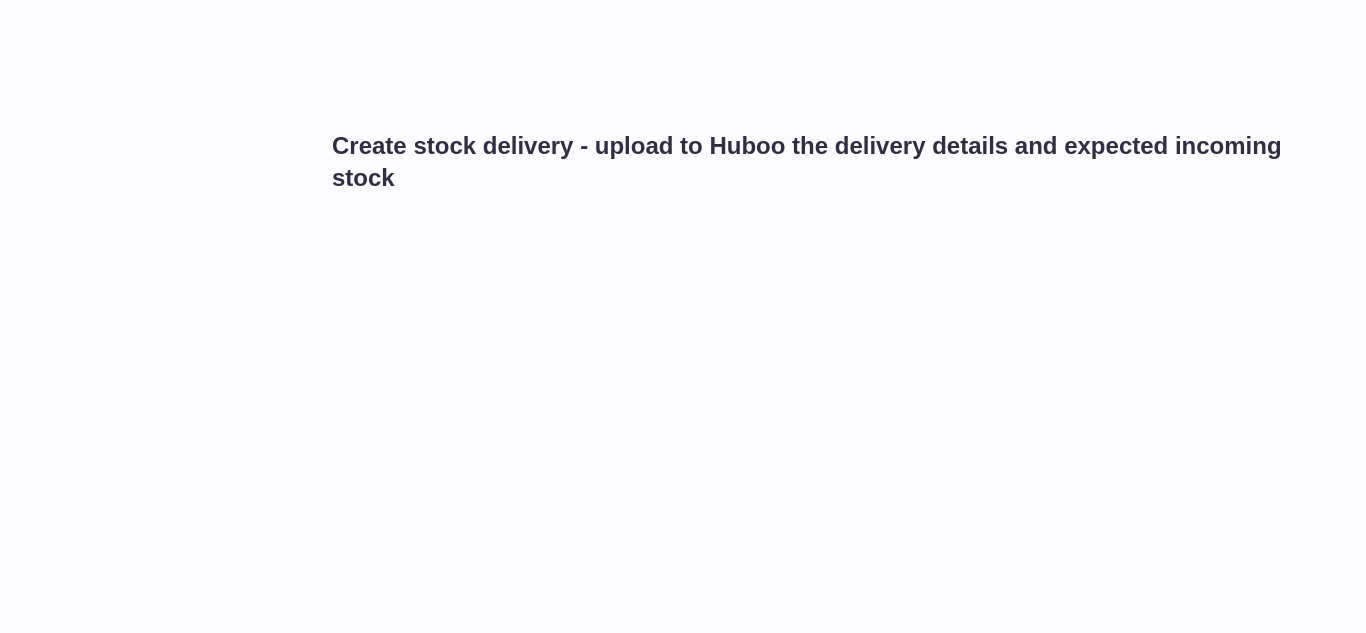 scroll, scrollTop: 0, scrollLeft: 0, axis: both 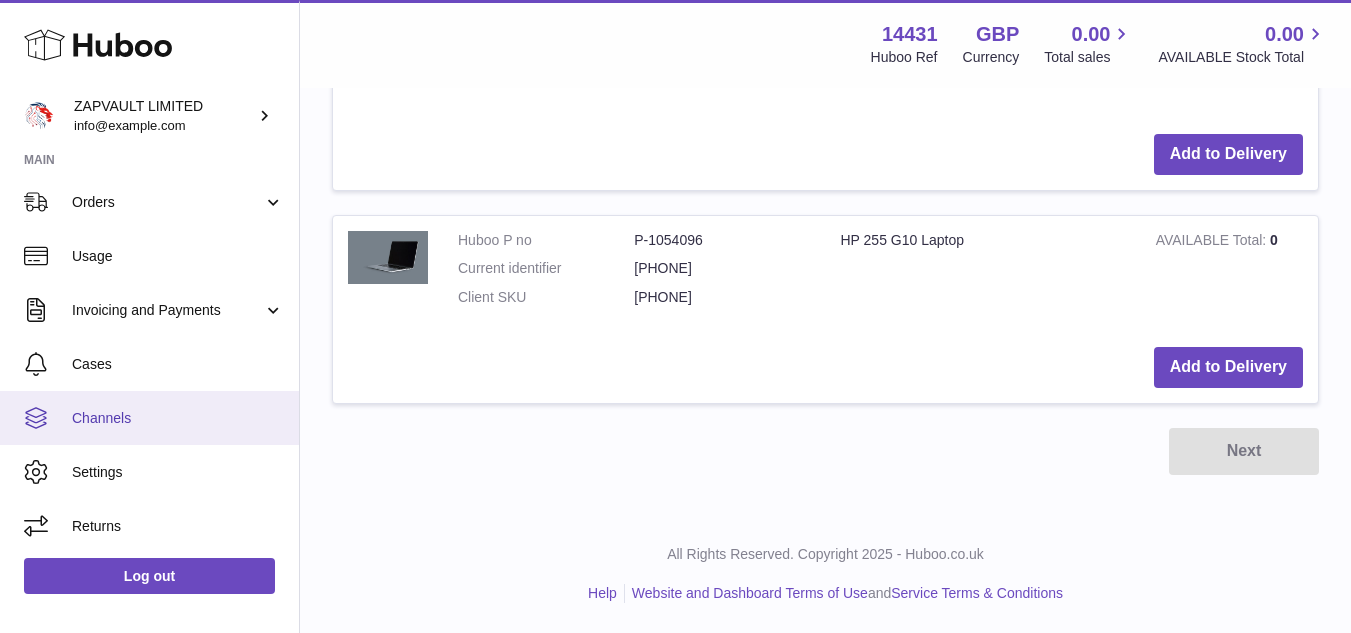 click on "Channels" at bounding box center [178, 418] 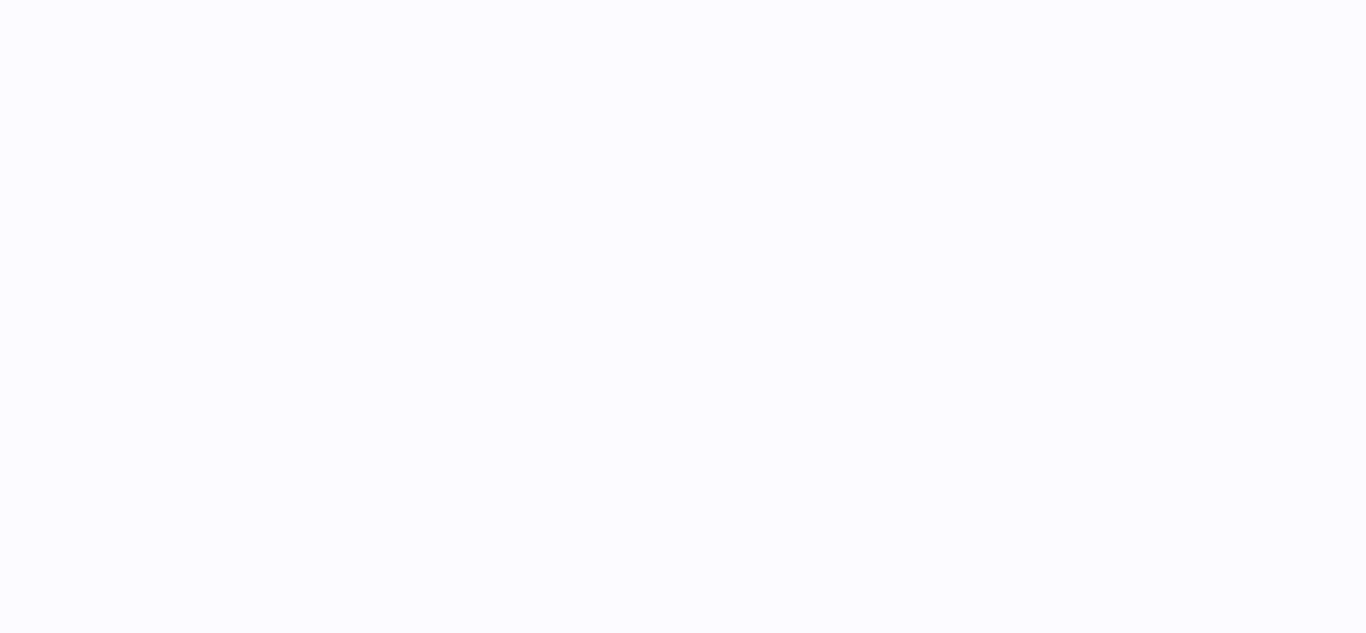 scroll, scrollTop: 0, scrollLeft: 0, axis: both 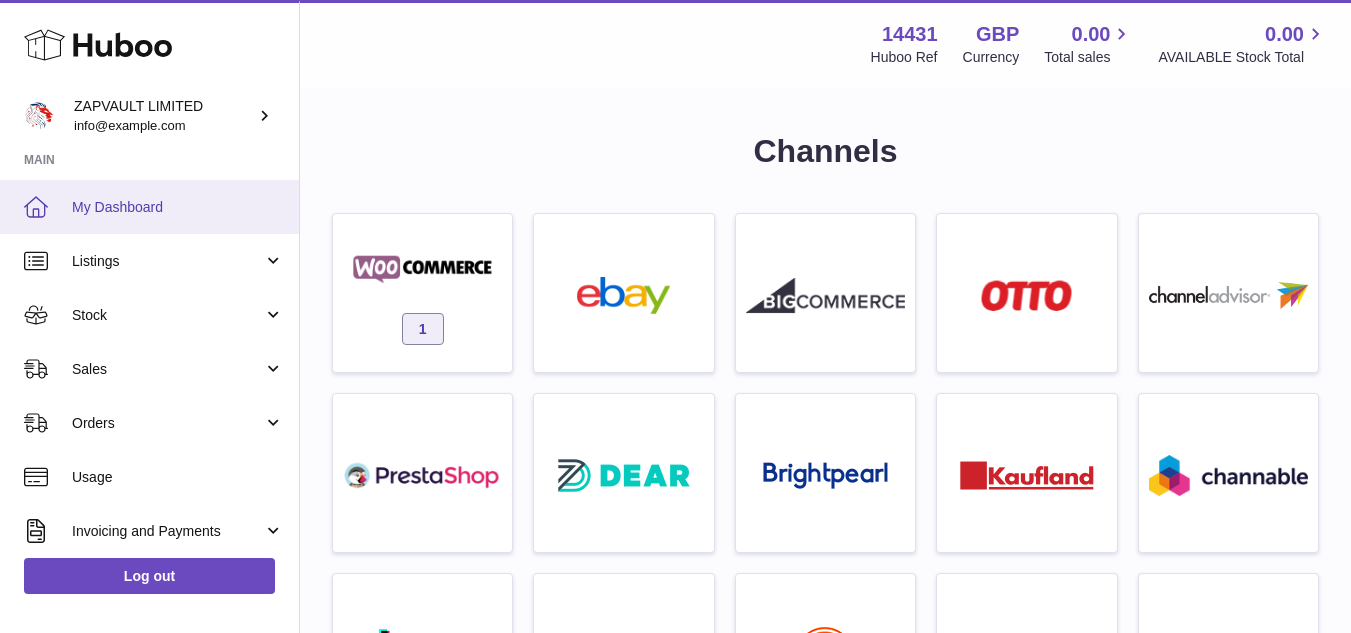 click on "My Dashboard" at bounding box center (149, 207) 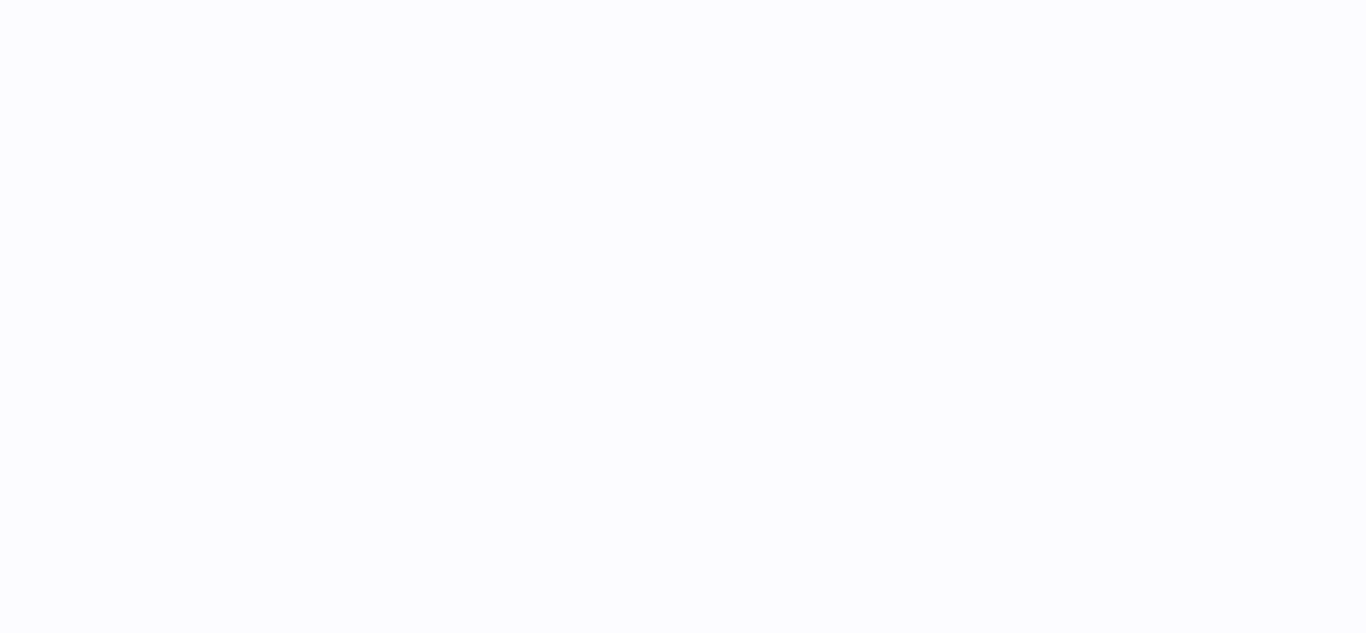 scroll, scrollTop: 0, scrollLeft: 0, axis: both 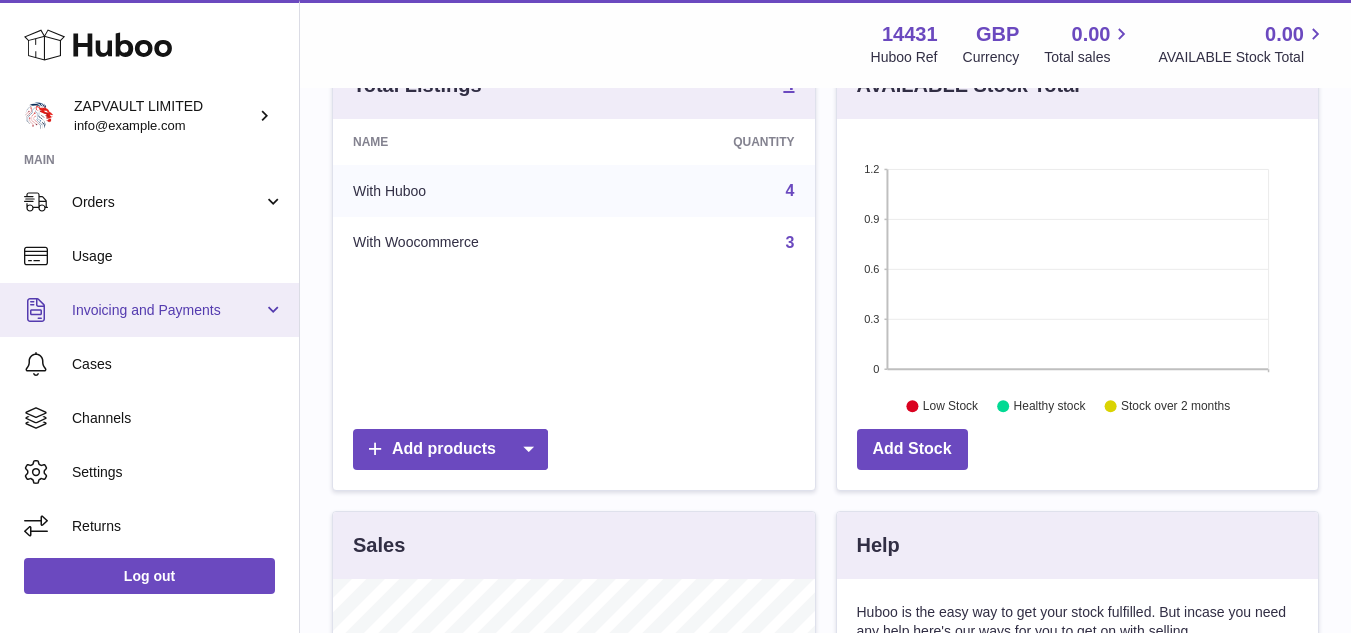 click on "Invoicing and Payments" at bounding box center (149, 310) 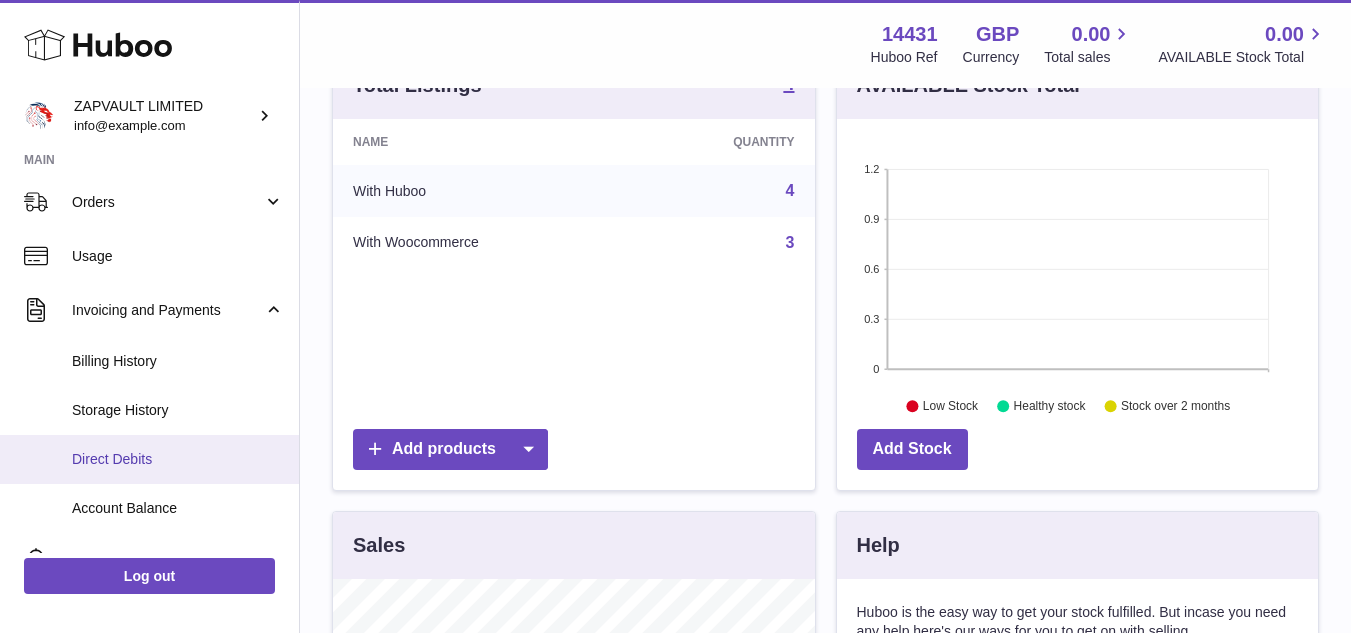 click on "Direct Debits" at bounding box center [178, 459] 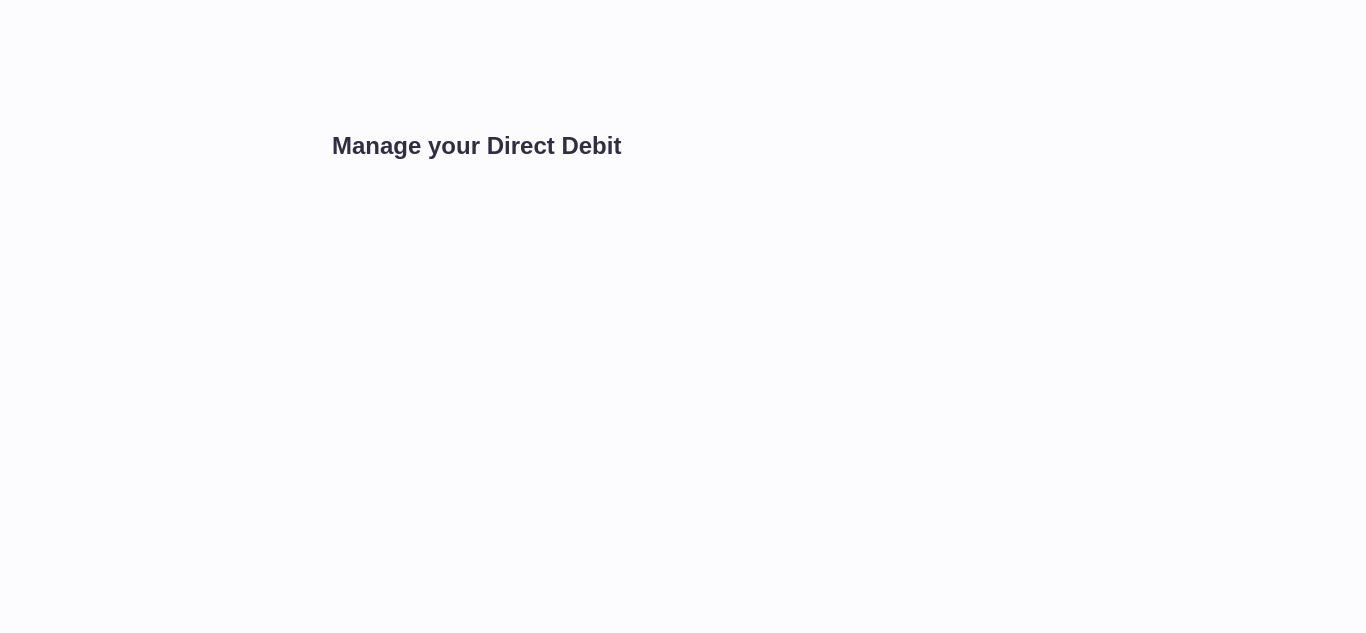 scroll, scrollTop: 0, scrollLeft: 0, axis: both 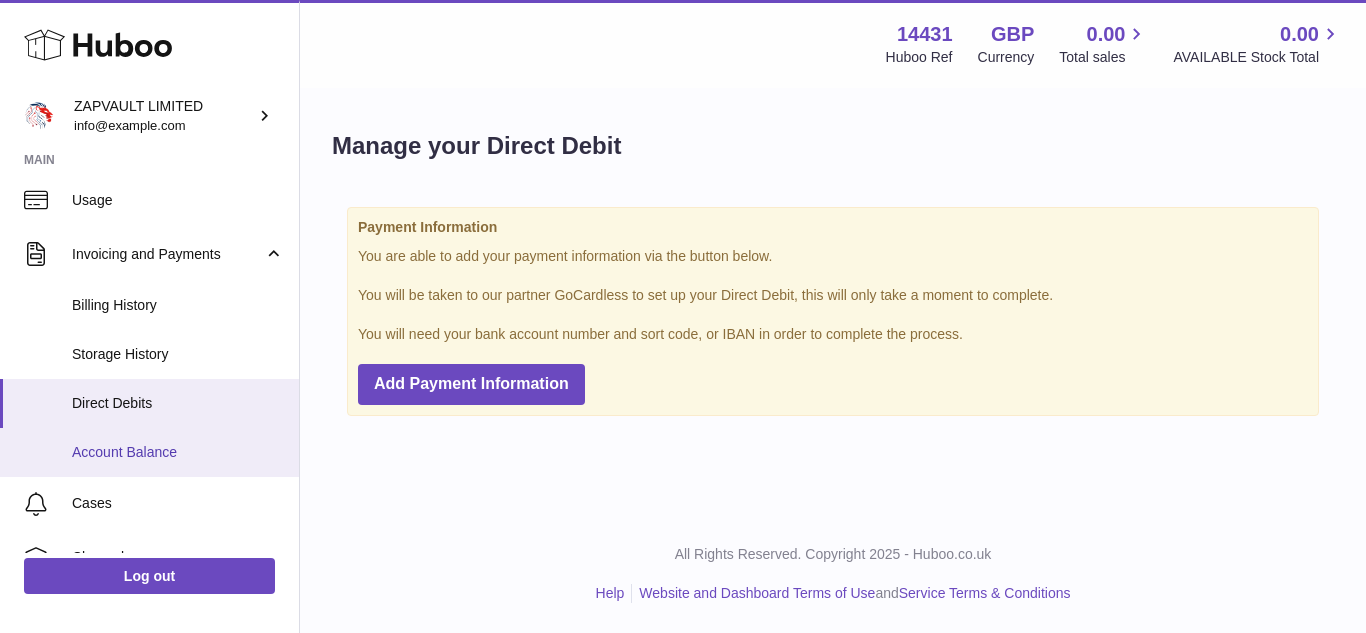 click on "Account Balance" at bounding box center [178, 452] 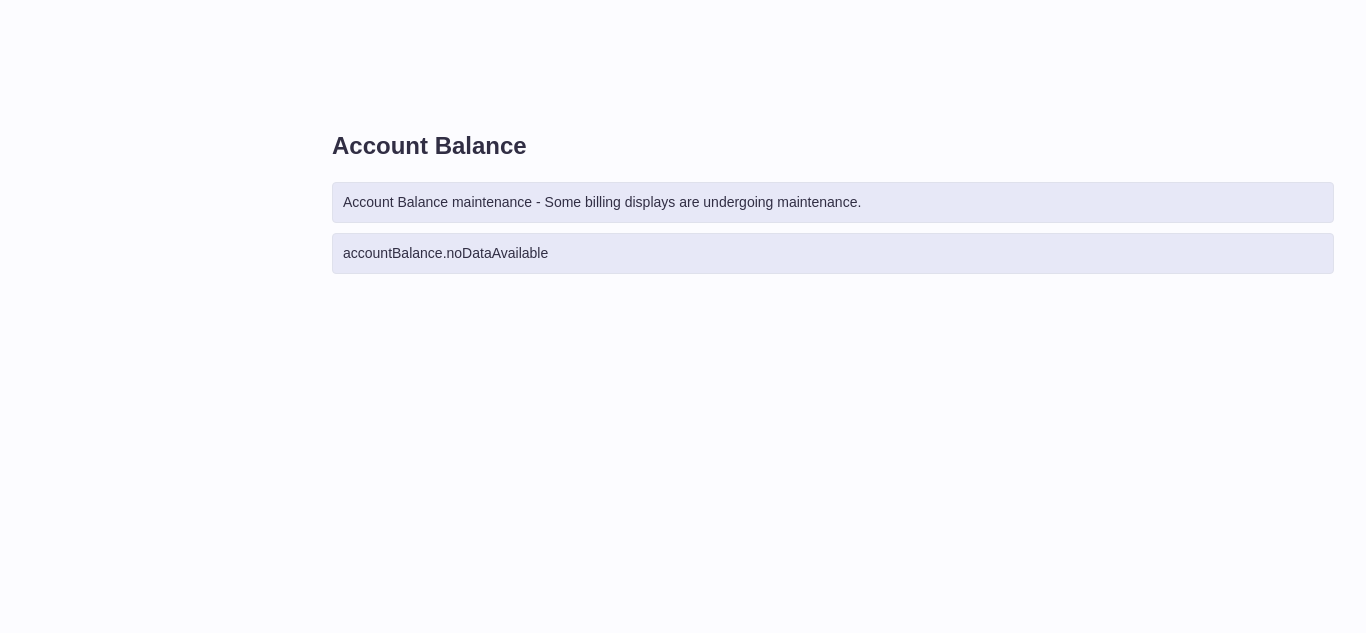 scroll, scrollTop: 0, scrollLeft: 0, axis: both 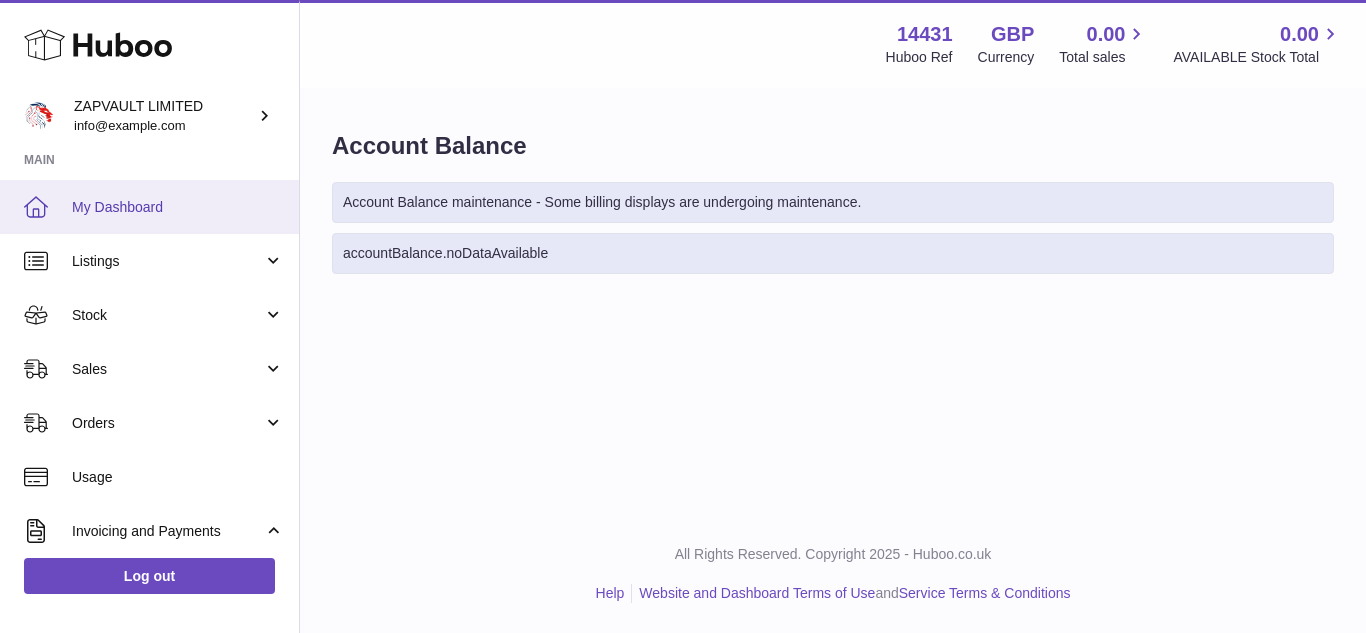 click on "My Dashboard" at bounding box center [178, 207] 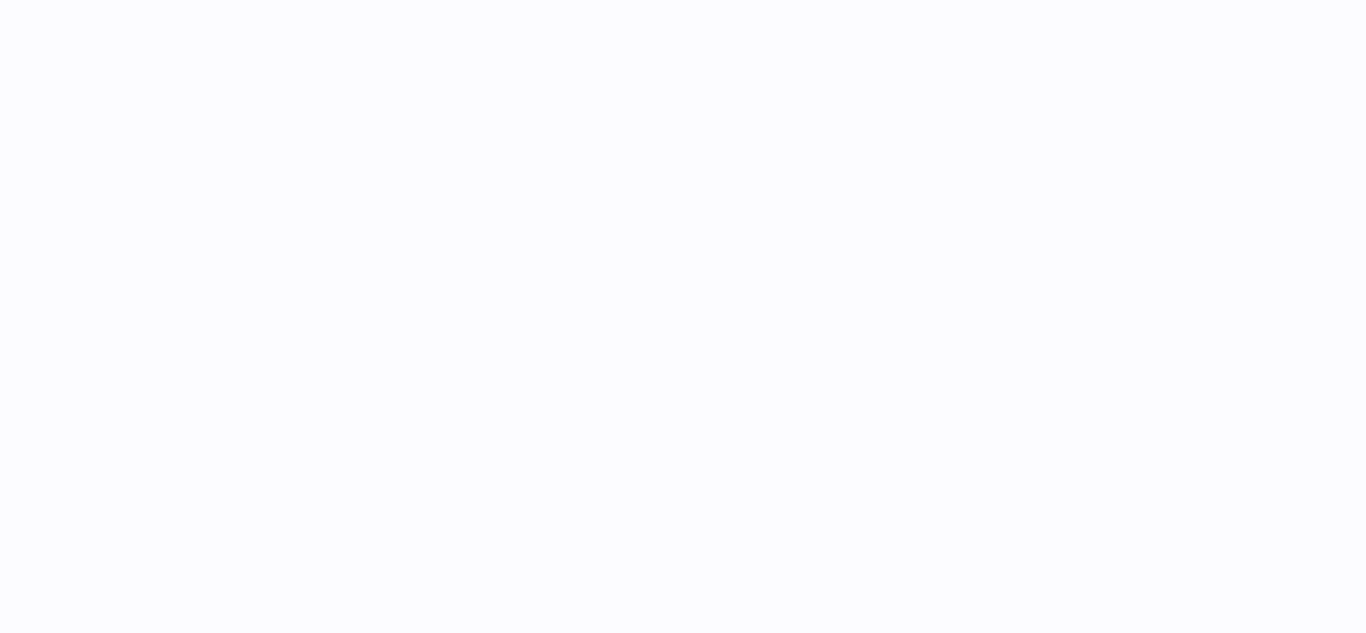 scroll, scrollTop: 0, scrollLeft: 0, axis: both 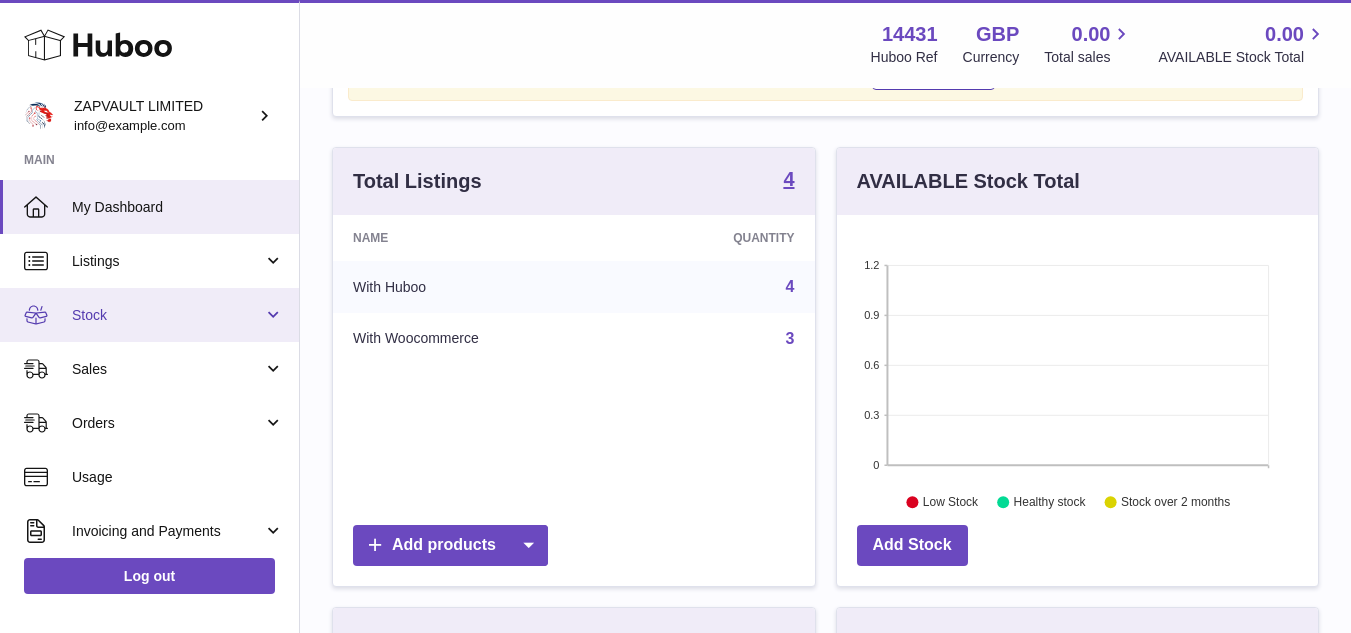 click on "Stock" at bounding box center (167, 315) 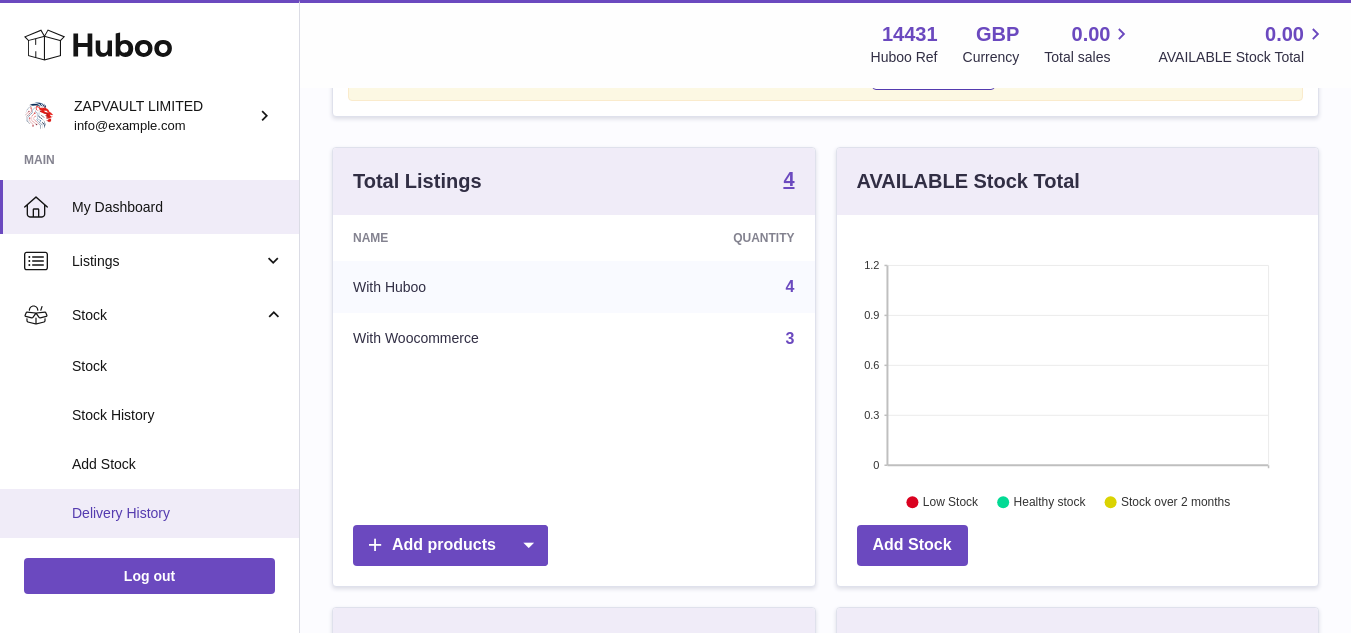 click on "Delivery History" at bounding box center (178, 513) 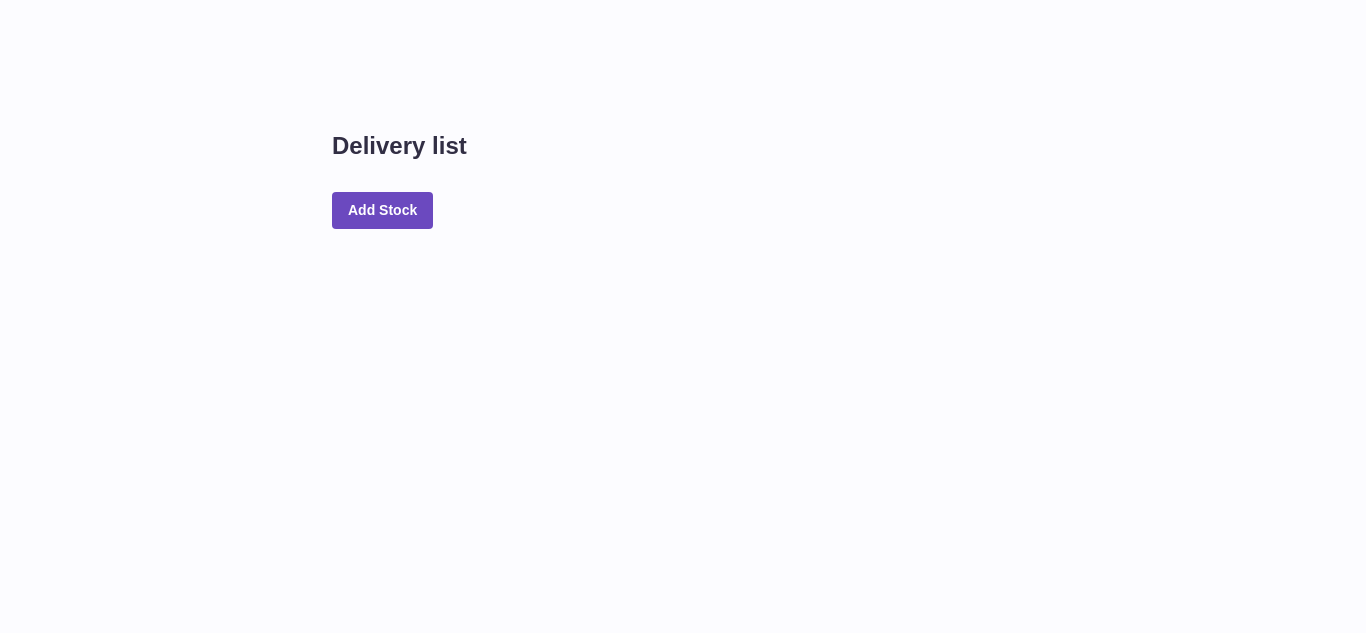 scroll, scrollTop: 0, scrollLeft: 0, axis: both 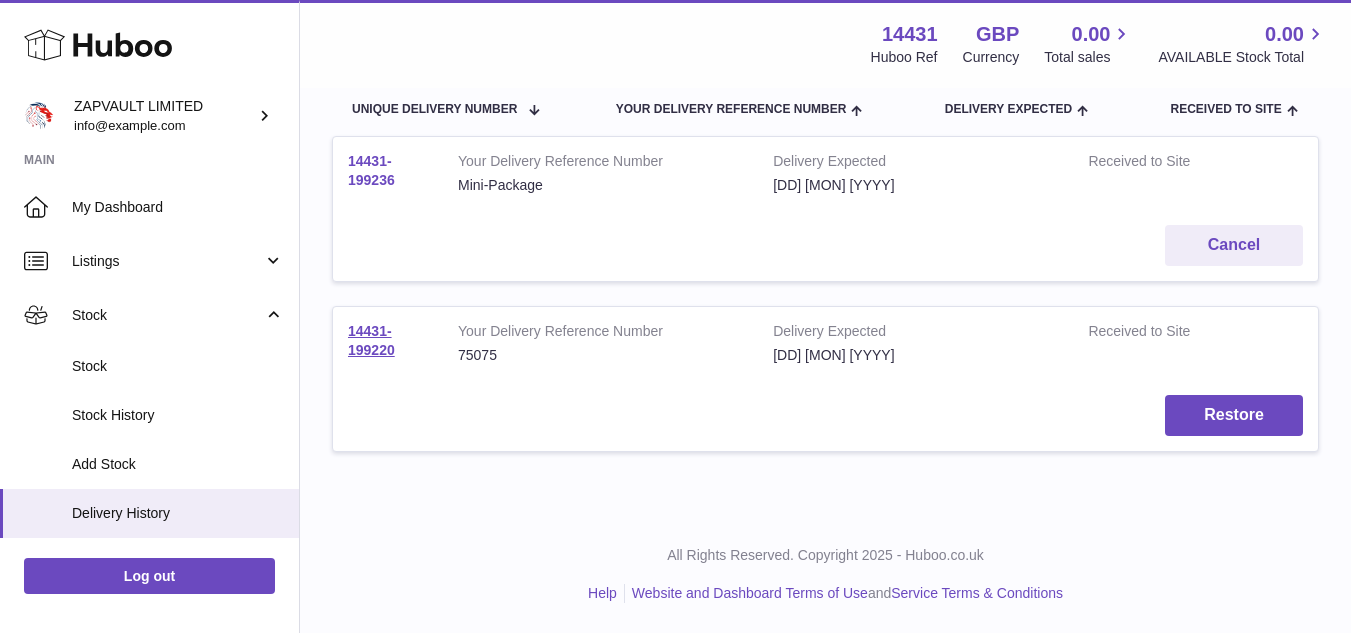 click on "14431-199236" at bounding box center (371, 170) 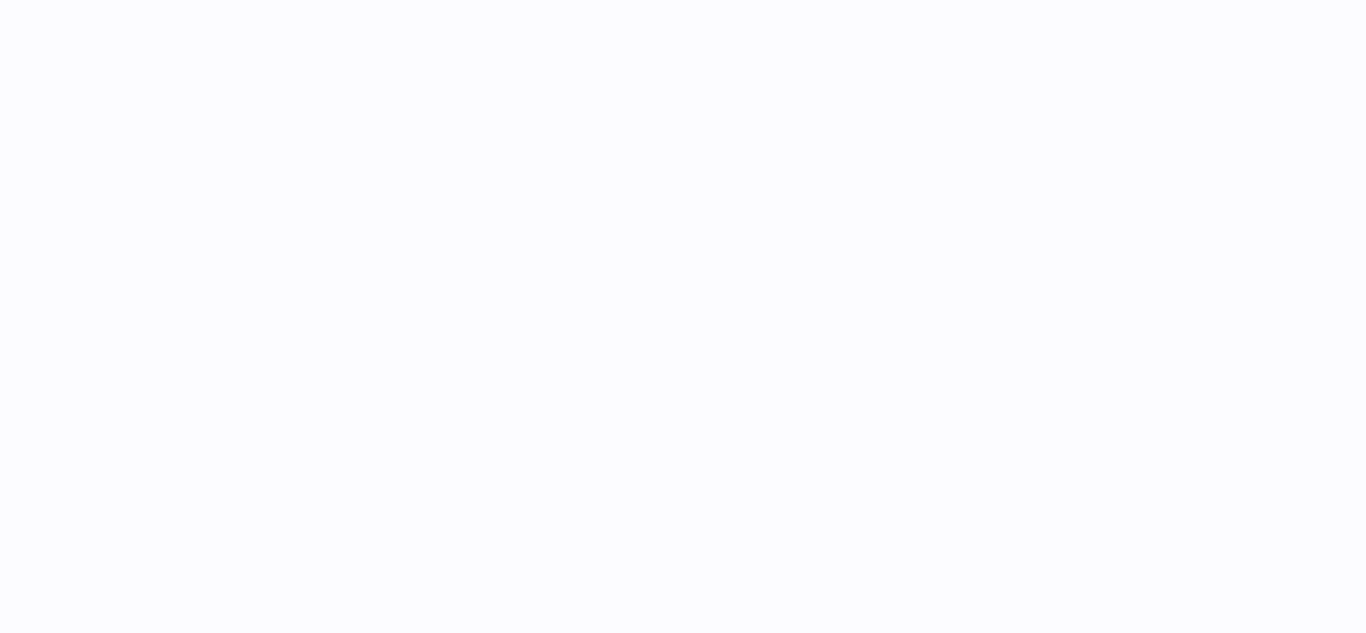 scroll, scrollTop: 0, scrollLeft: 0, axis: both 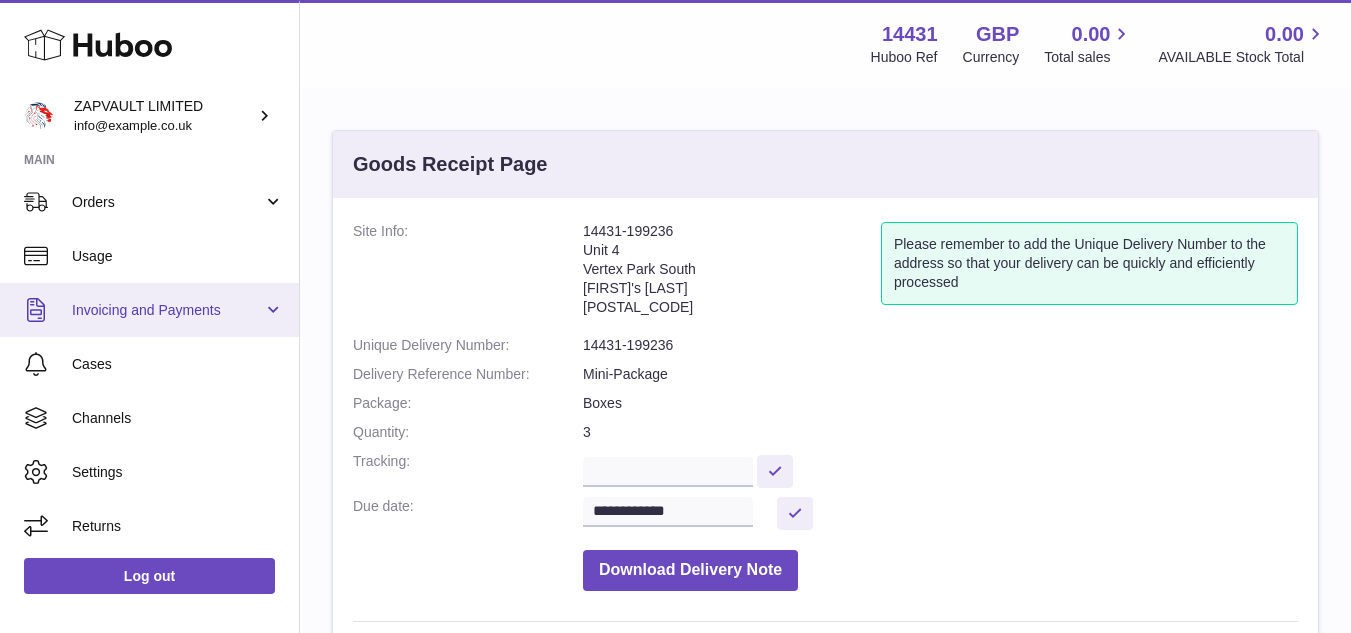 click on "Invoicing and Payments" at bounding box center [167, 310] 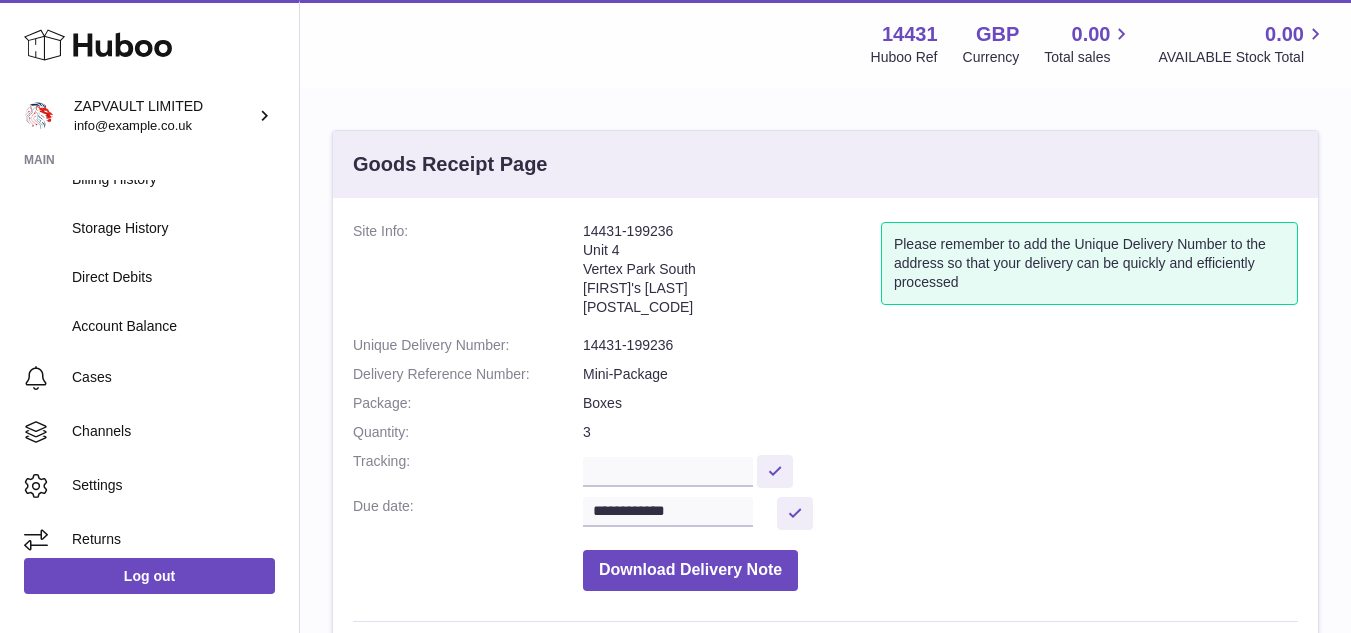 scroll, scrollTop: 417, scrollLeft: 0, axis: vertical 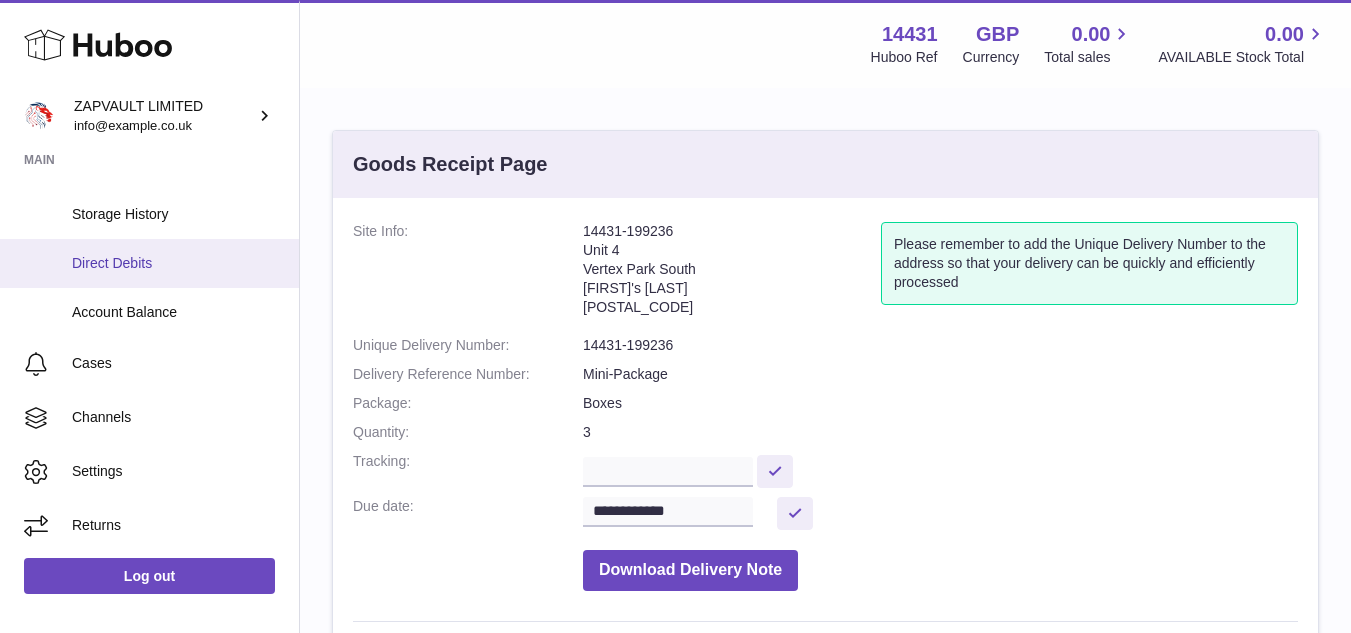 click on "Direct Debits" at bounding box center (178, 263) 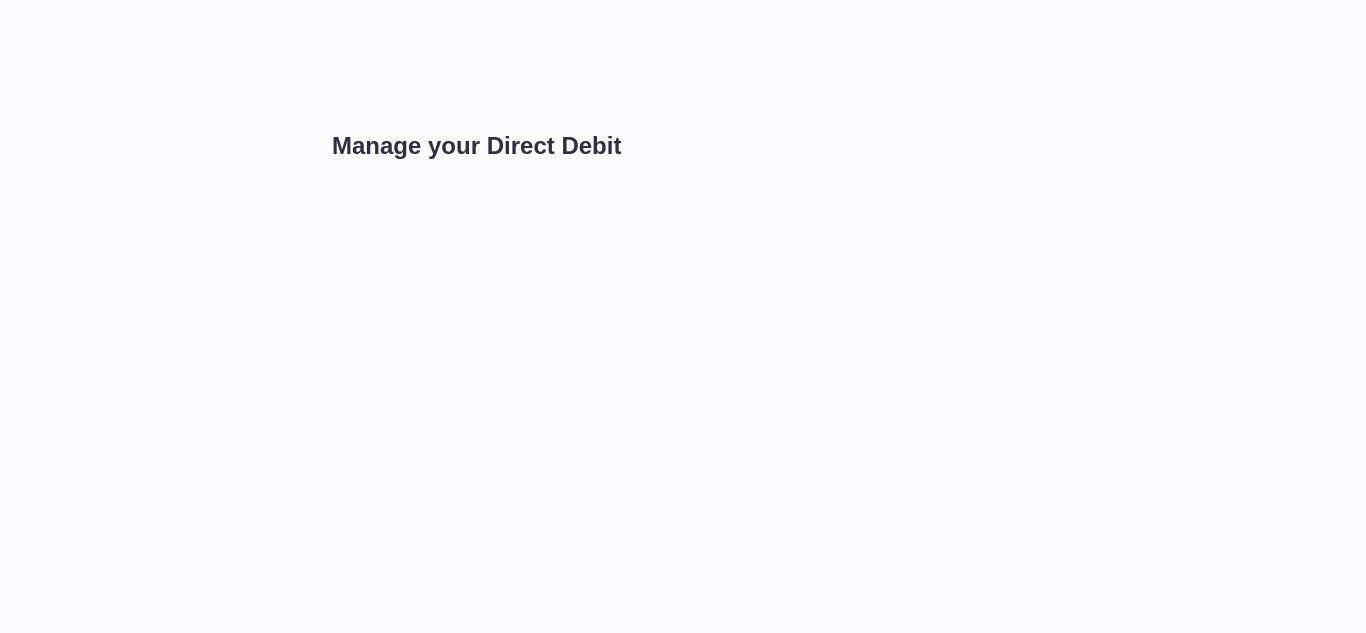 scroll, scrollTop: 0, scrollLeft: 0, axis: both 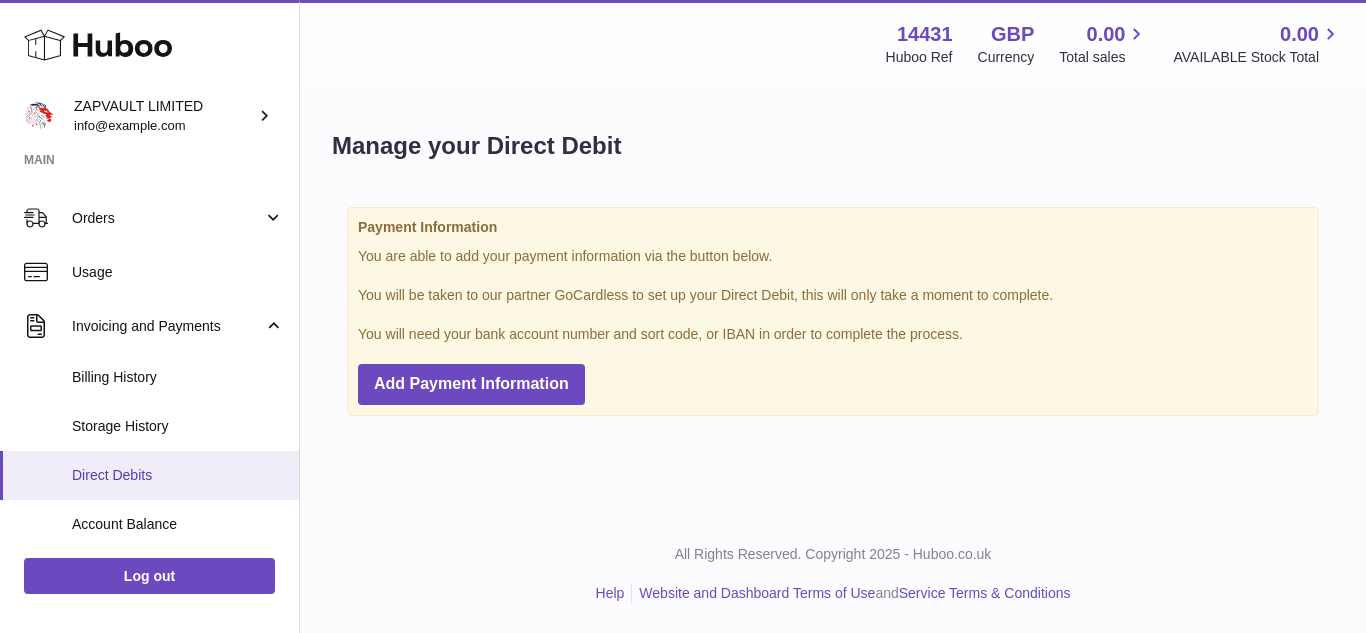 click on "Direct Debits" at bounding box center [149, 475] 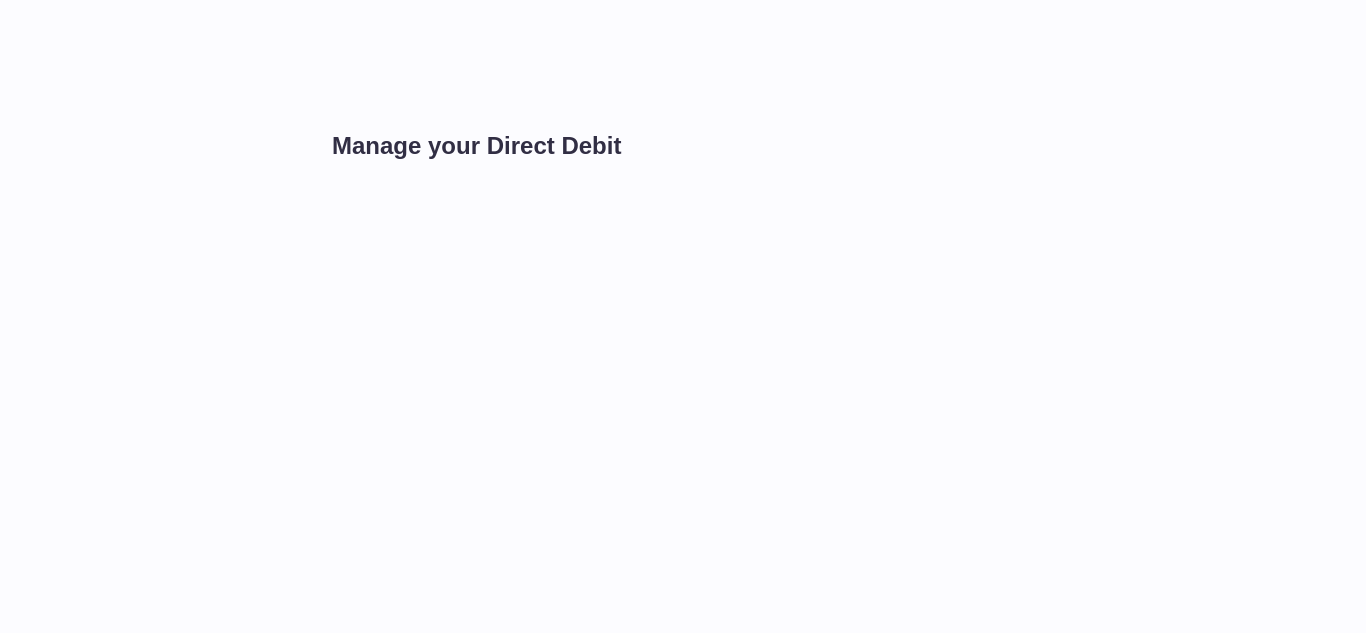 scroll, scrollTop: 0, scrollLeft: 0, axis: both 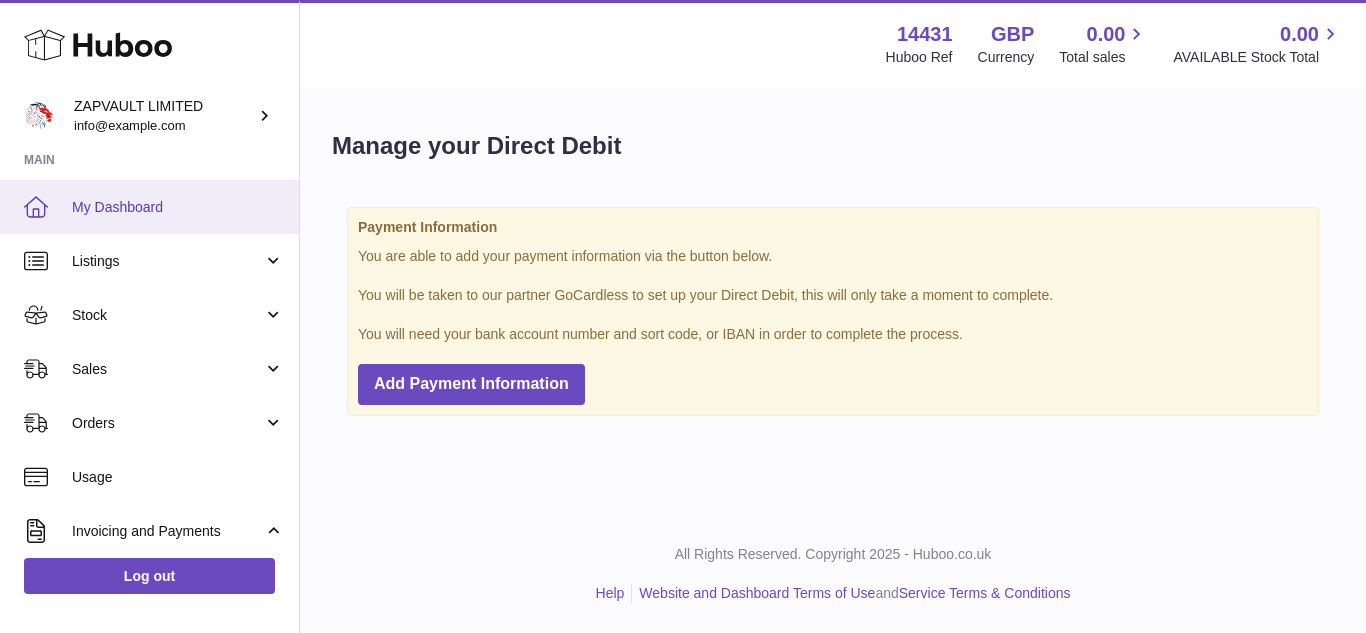 click on "My Dashboard" at bounding box center [178, 207] 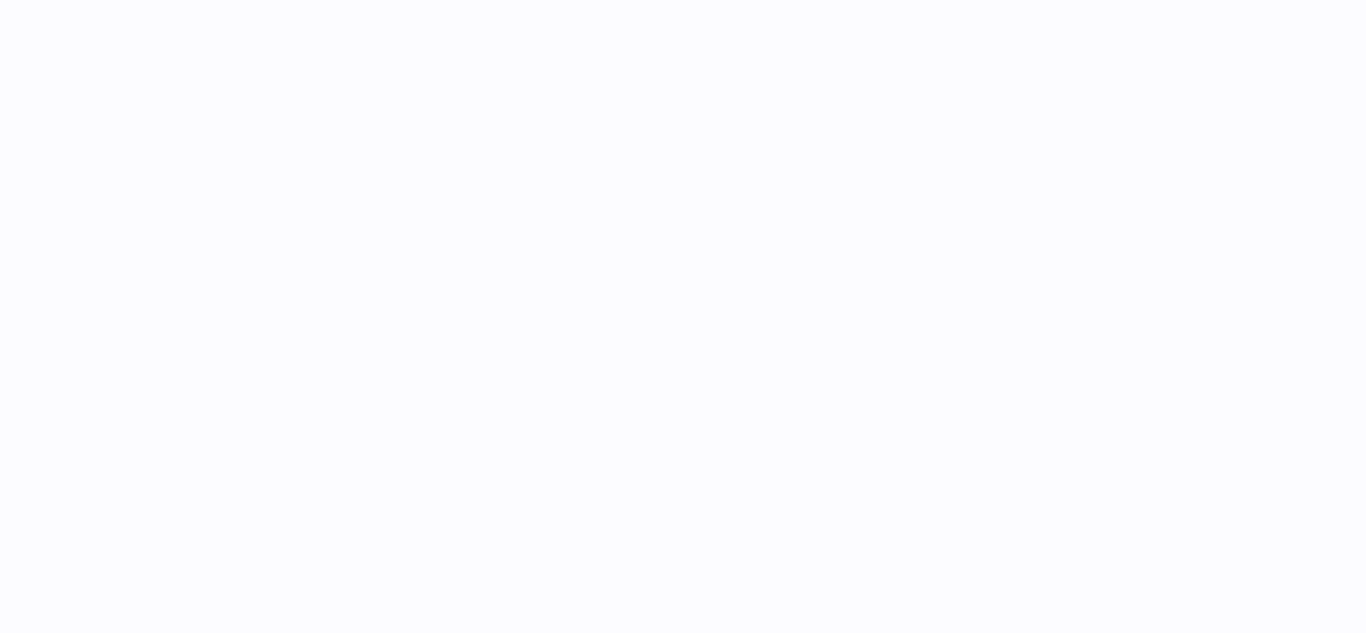 scroll, scrollTop: 0, scrollLeft: 0, axis: both 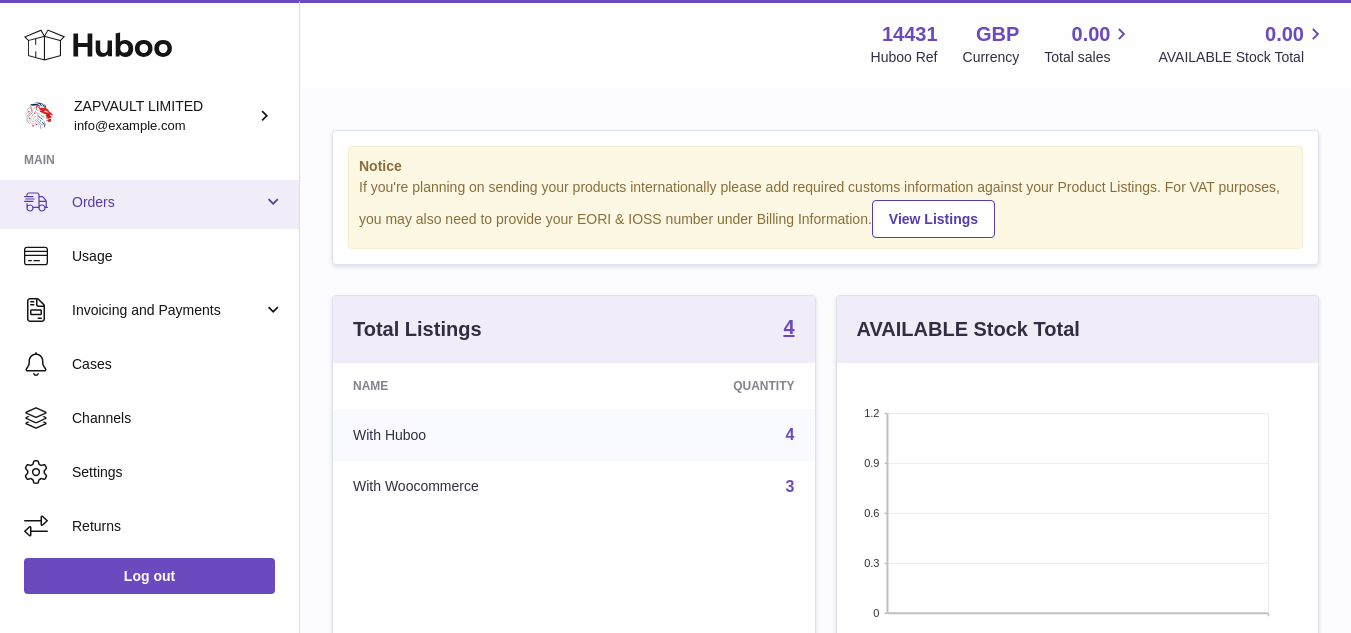 click on "Orders" at bounding box center [149, 202] 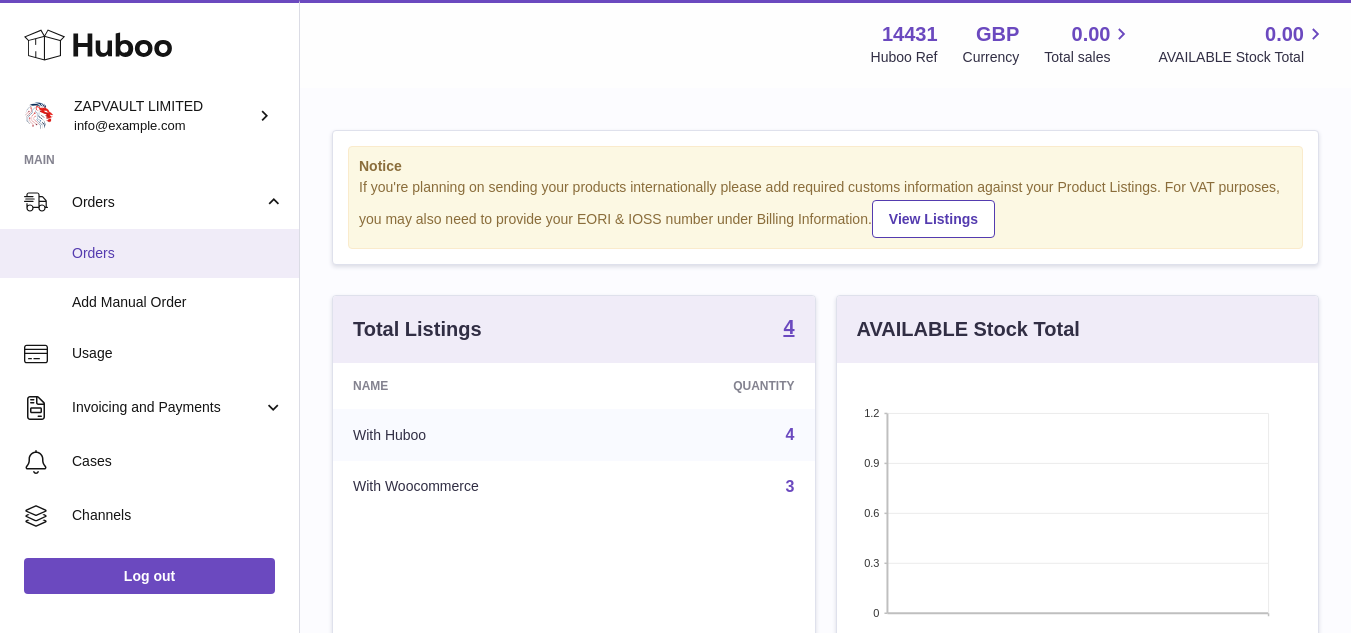 click on "Orders" at bounding box center (178, 253) 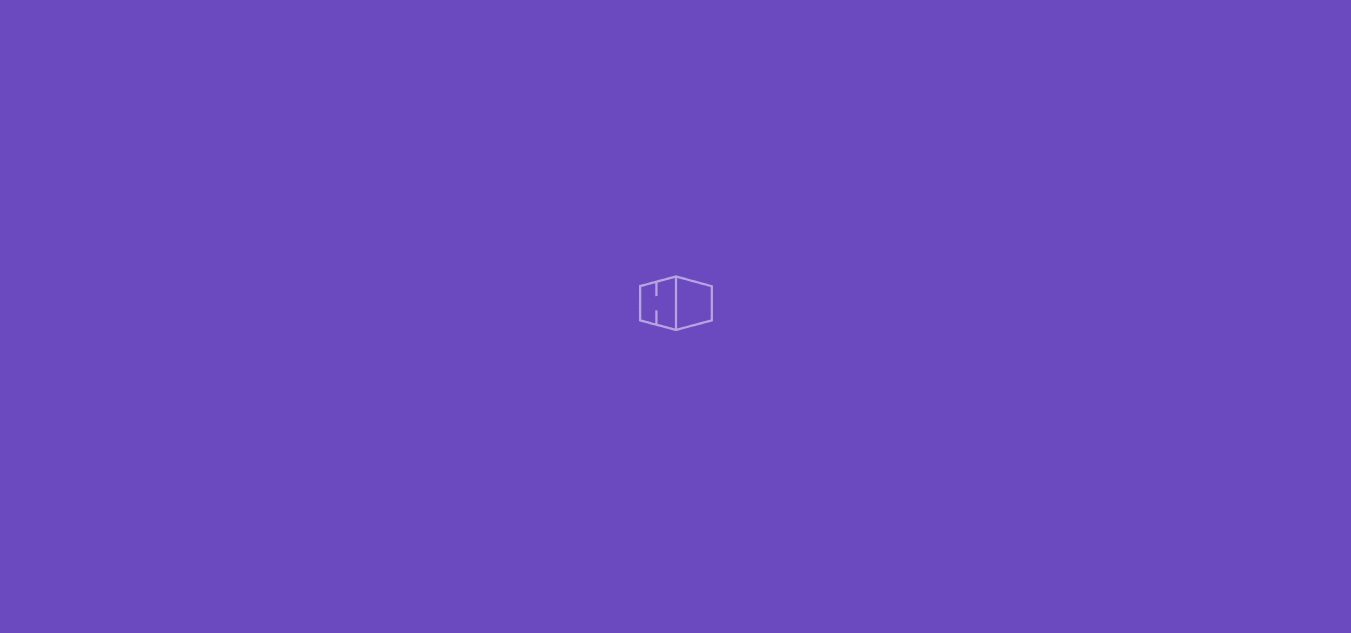 scroll, scrollTop: 0, scrollLeft: 0, axis: both 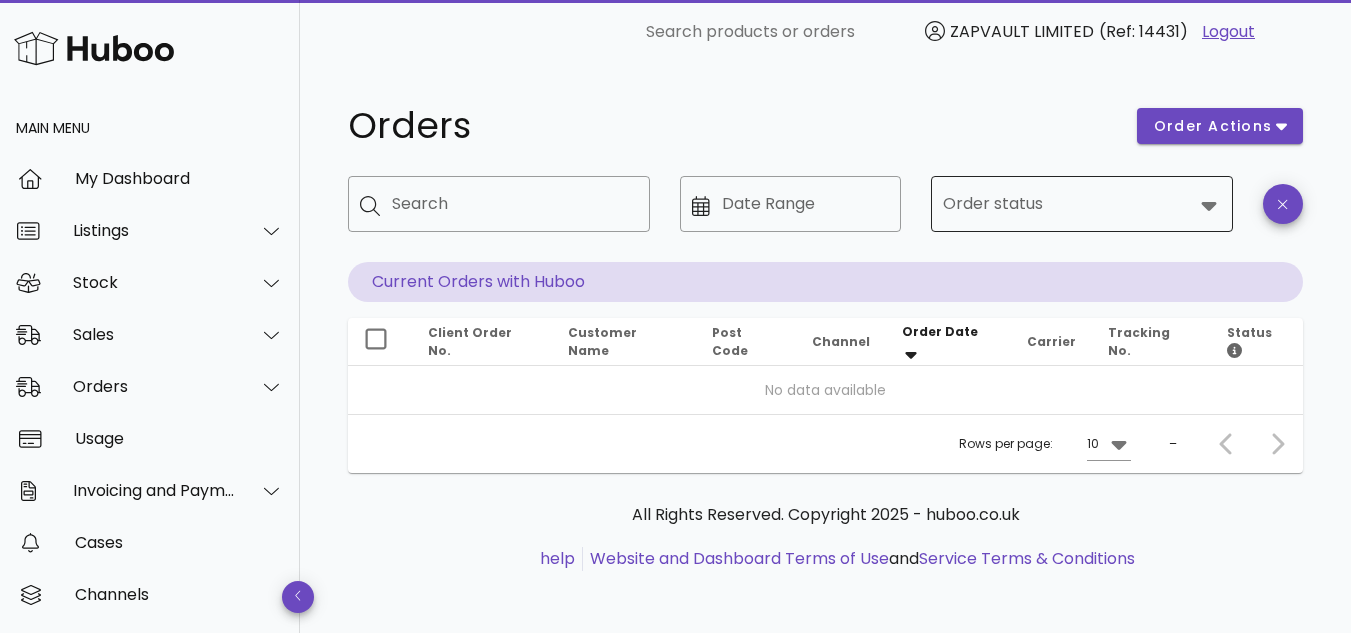 click at bounding box center [1068, 204] 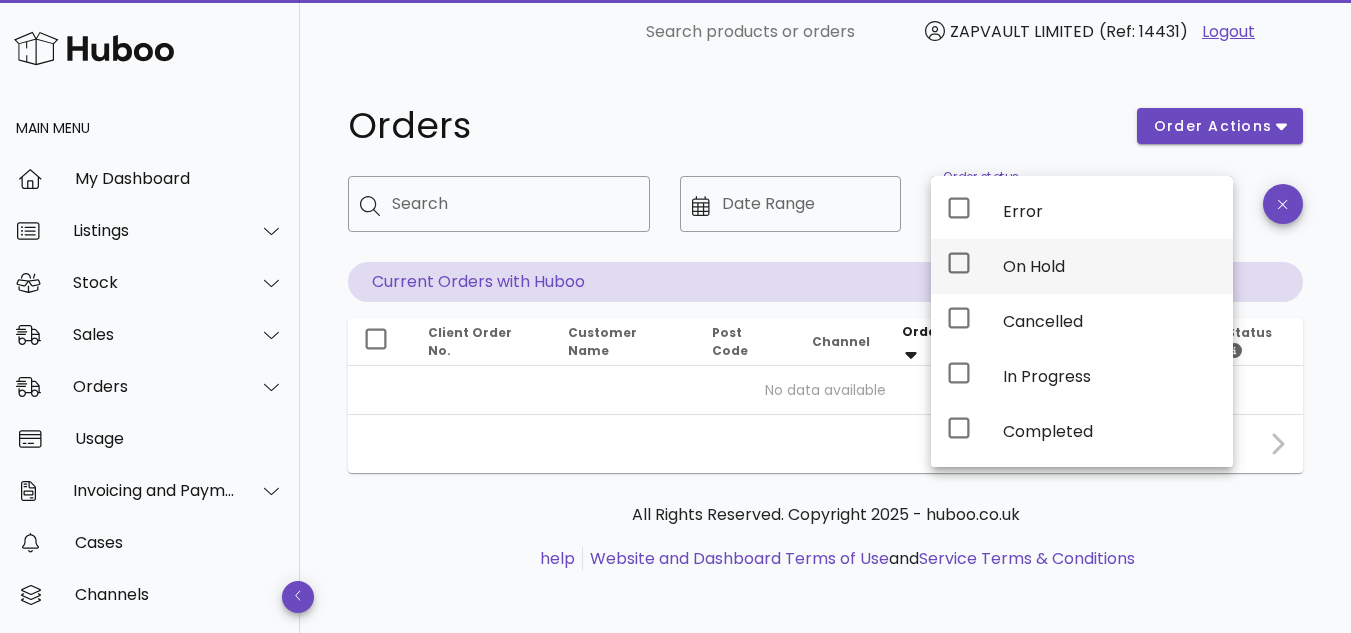scroll, scrollTop: 2, scrollLeft: 0, axis: vertical 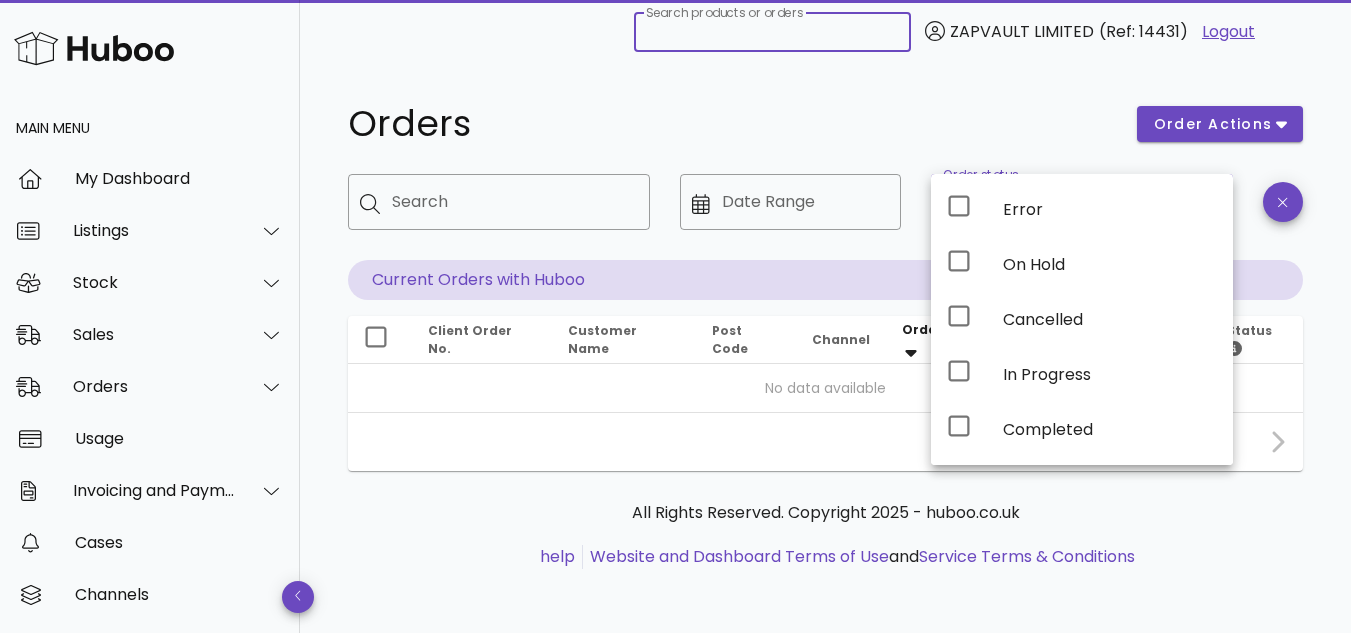click on "Search products or orders" at bounding box center (772, 32) 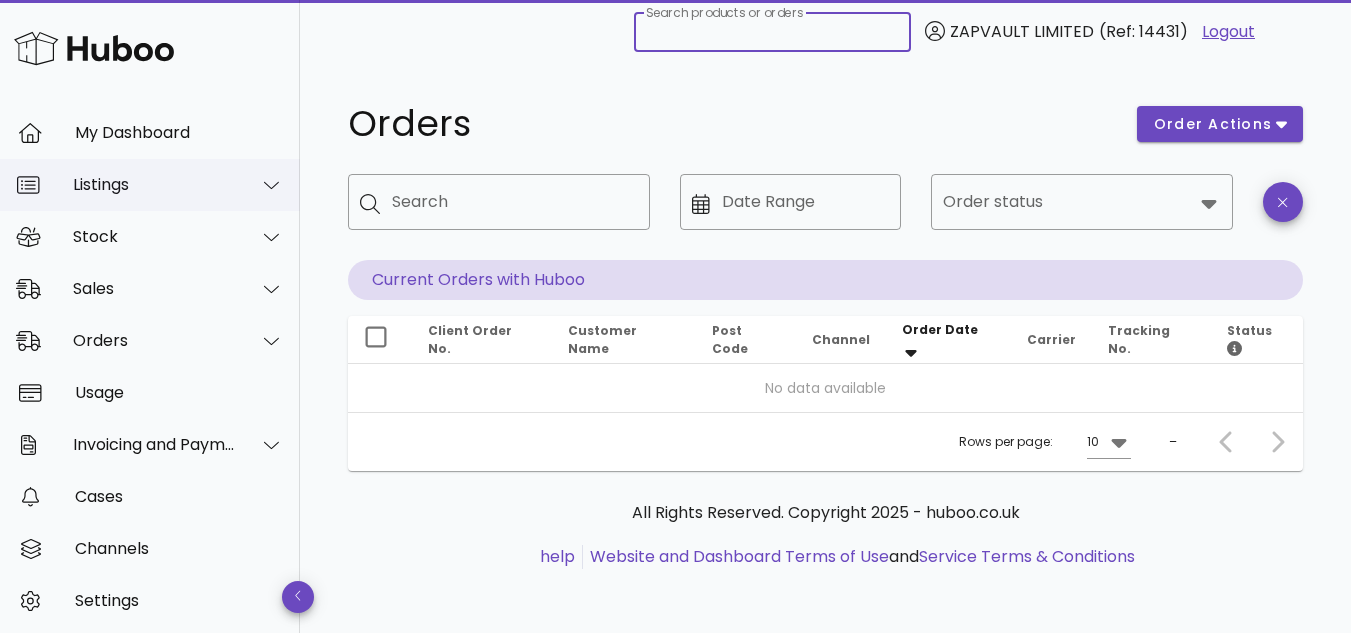 scroll, scrollTop: 100, scrollLeft: 0, axis: vertical 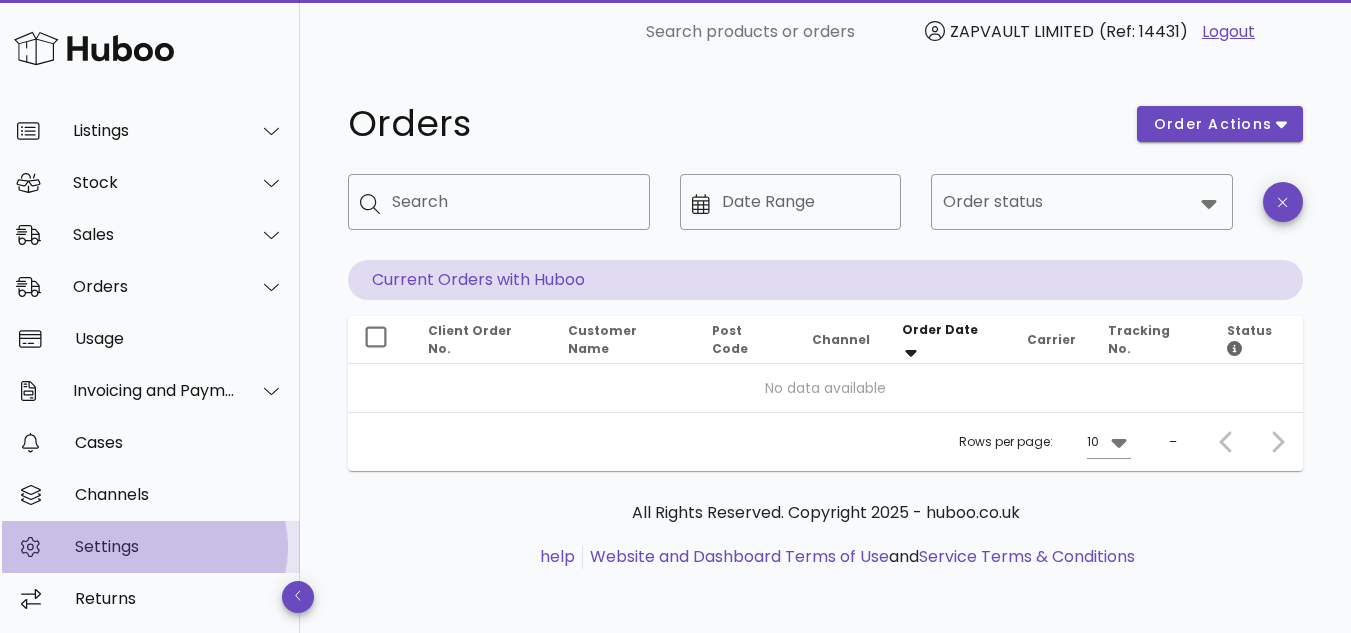 click on "Settings" at bounding box center [150, 547] 